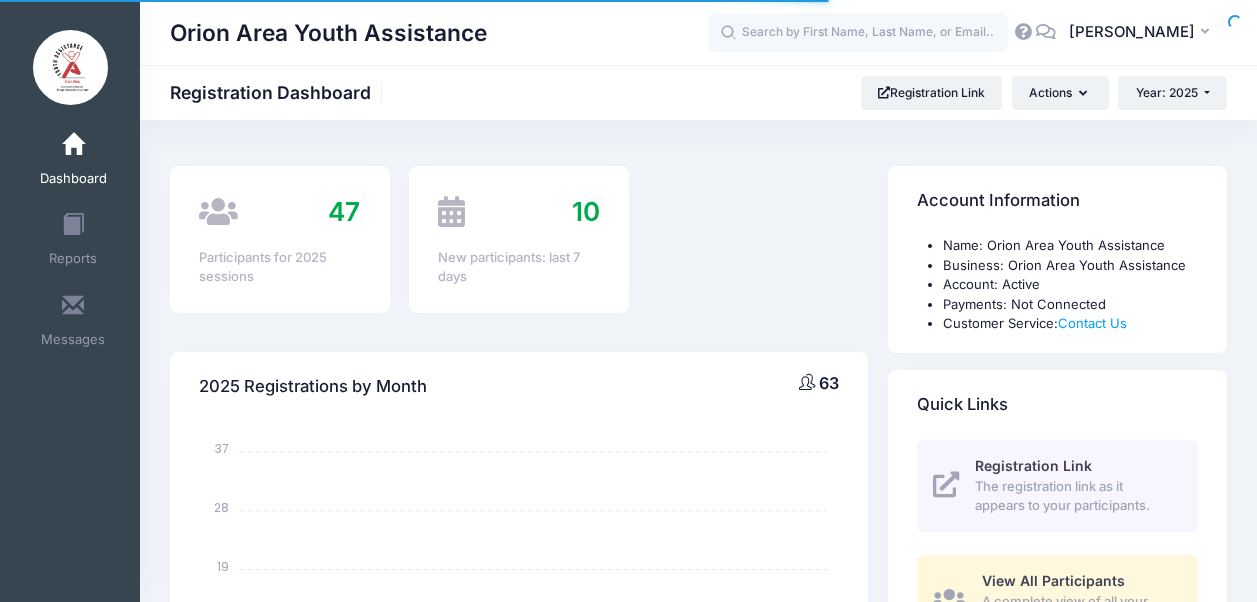 select 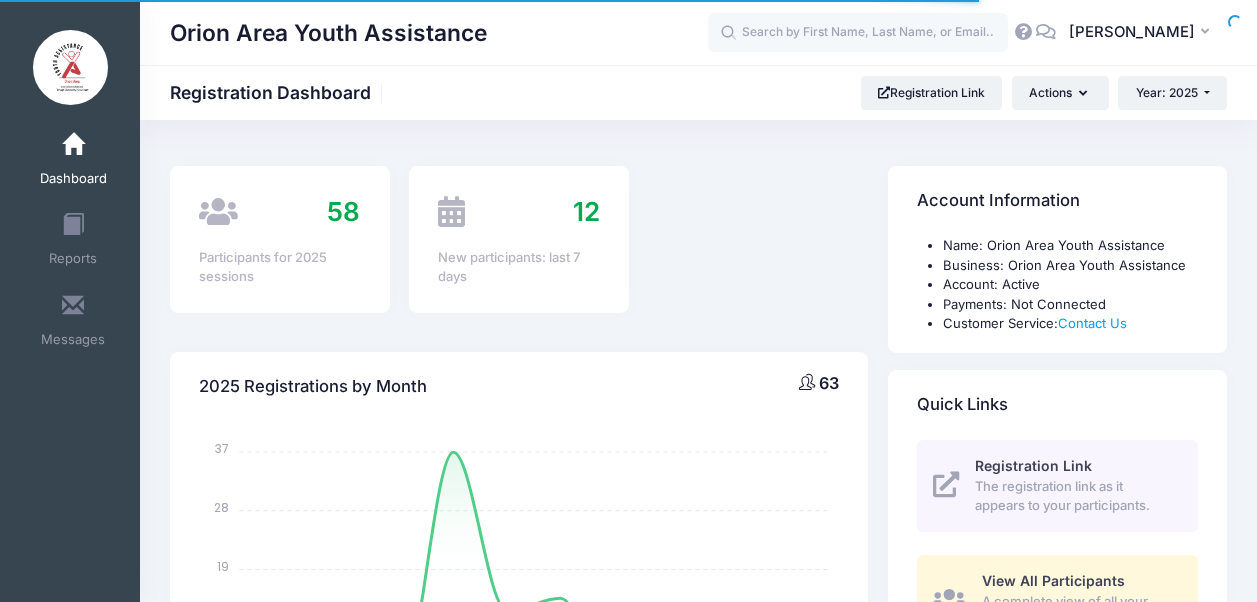 scroll, scrollTop: 0, scrollLeft: 0, axis: both 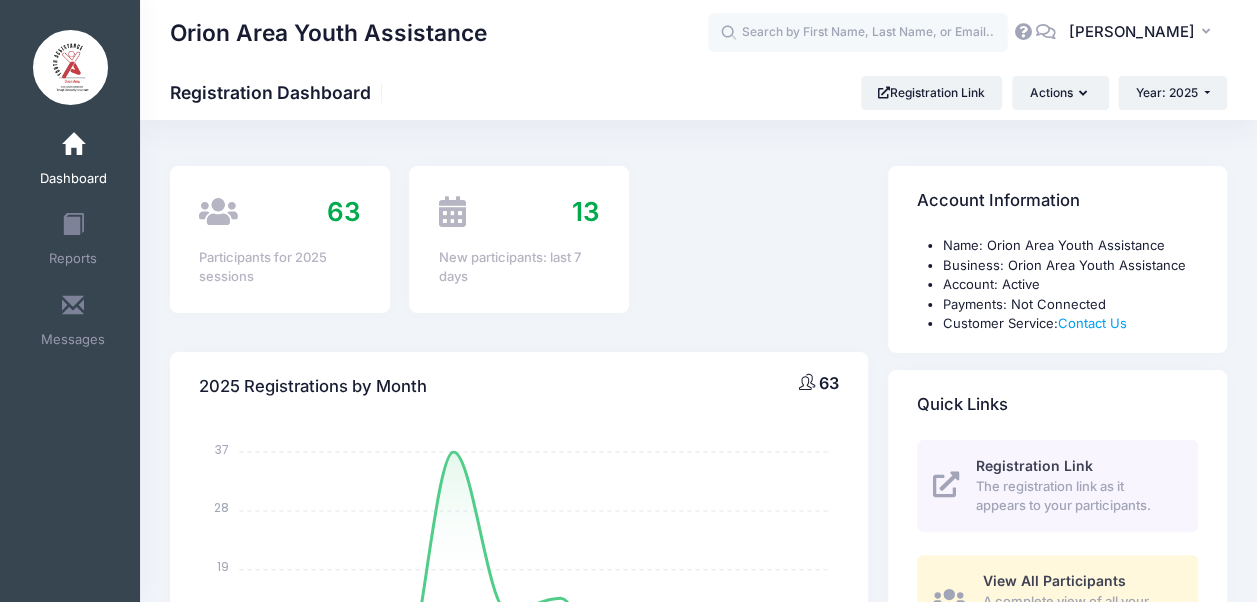 click on "63" at bounding box center (343, 211) 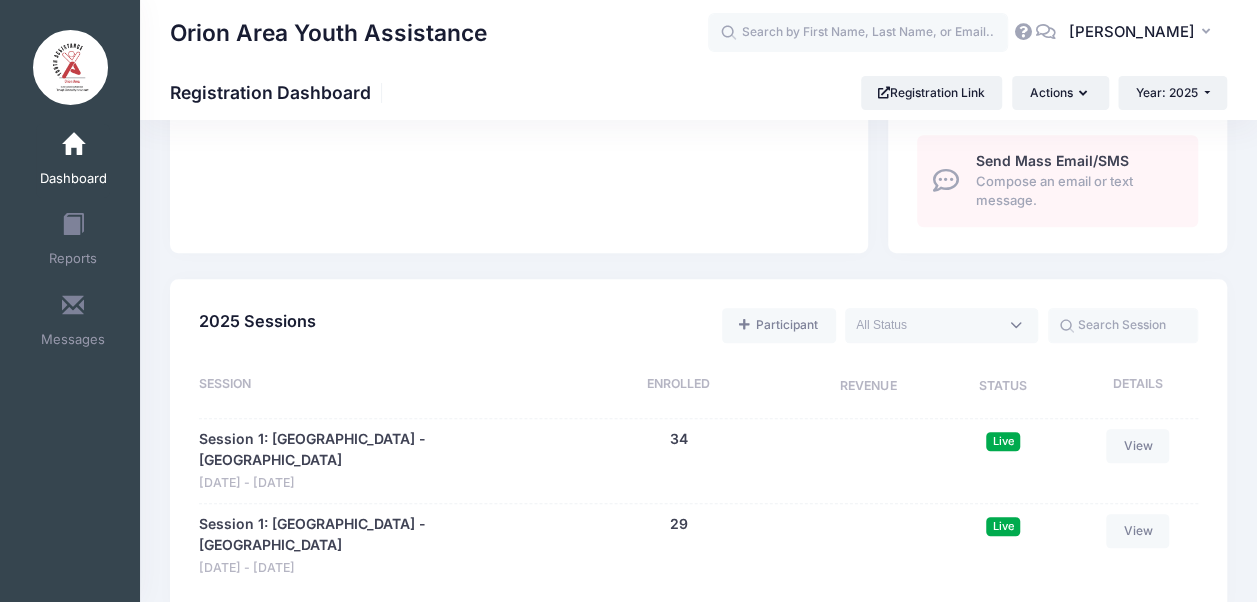 scroll, scrollTop: 904, scrollLeft: 0, axis: vertical 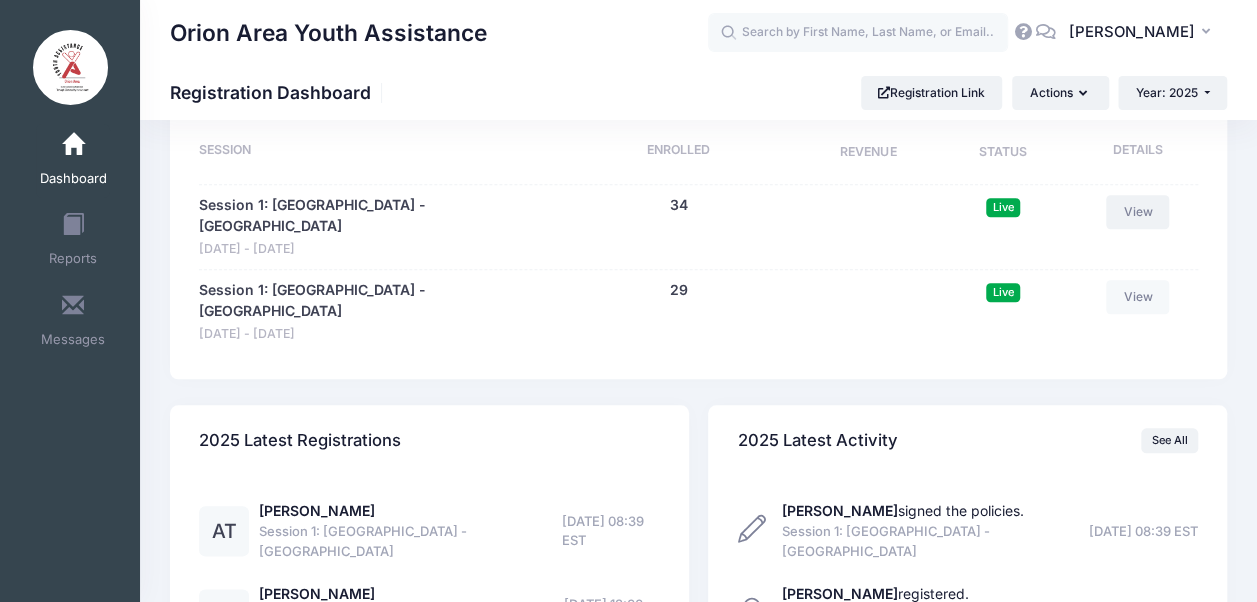 click on "View" at bounding box center (1138, 212) 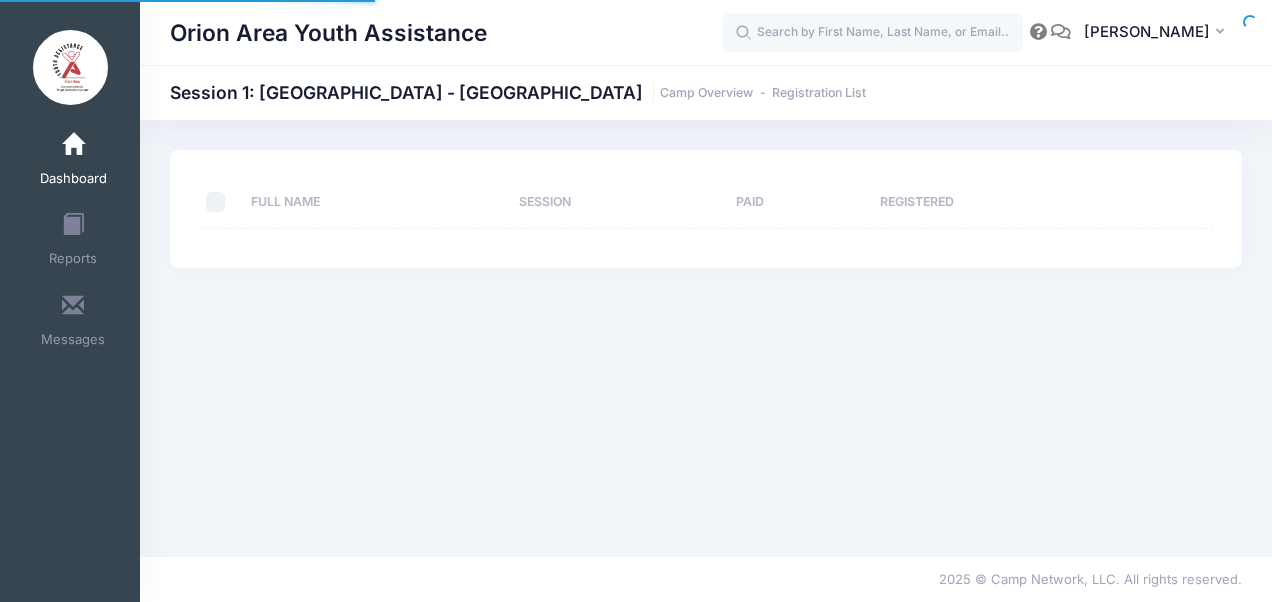 scroll, scrollTop: 0, scrollLeft: 0, axis: both 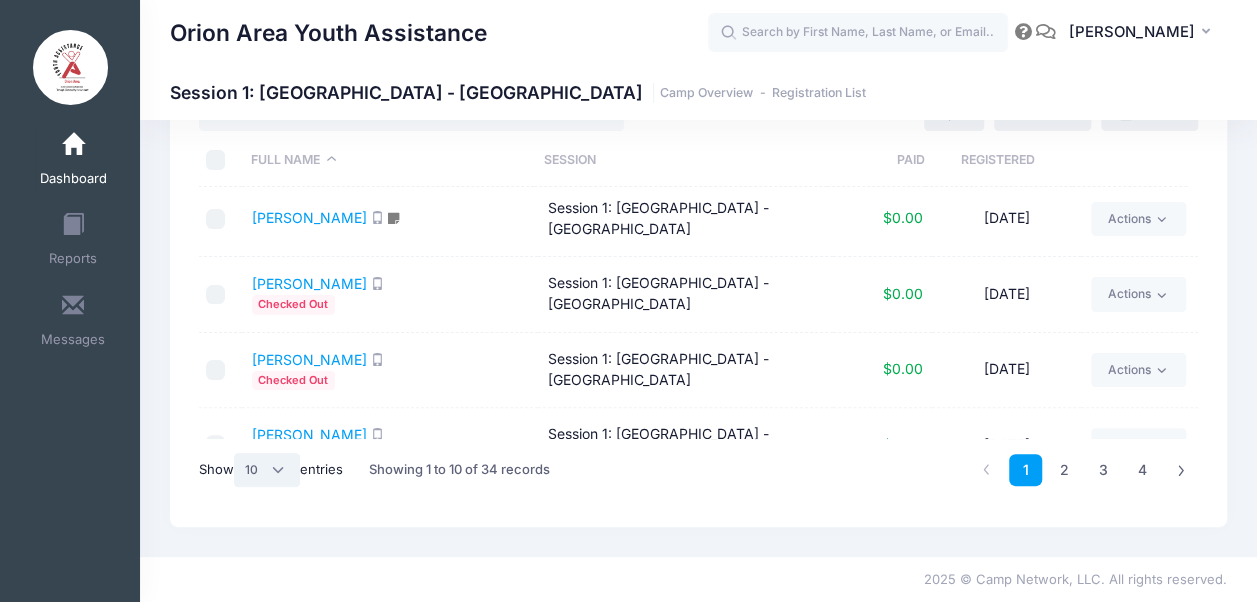 click on "All 10 25 50" at bounding box center [267, 470] 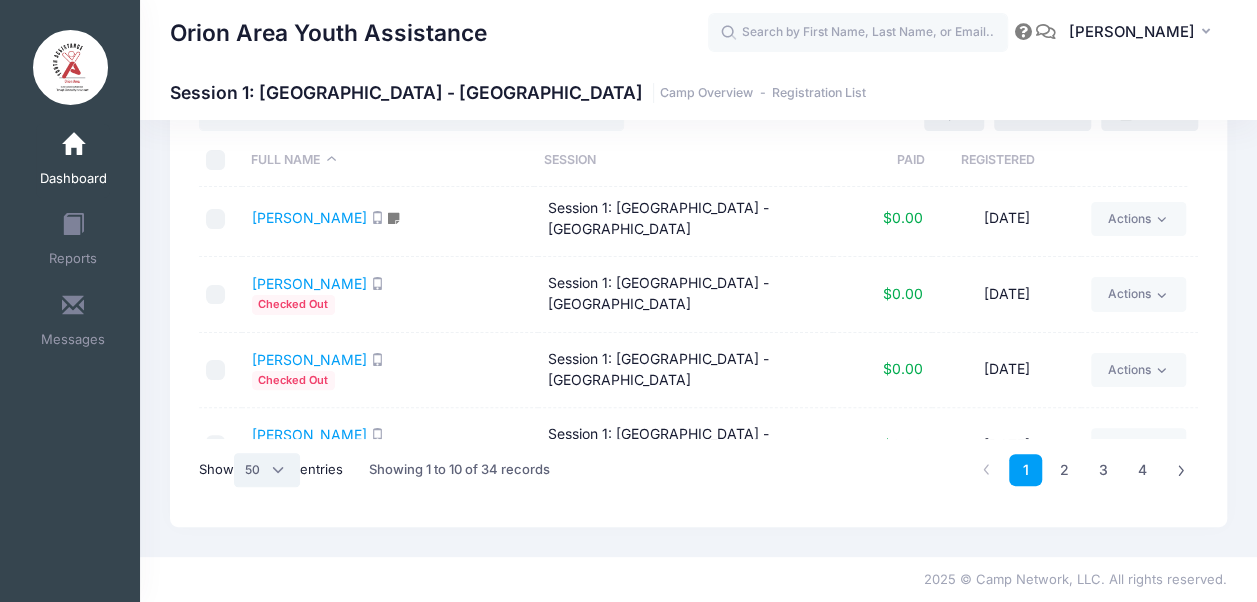 click on "All 10 25 50" at bounding box center [267, 470] 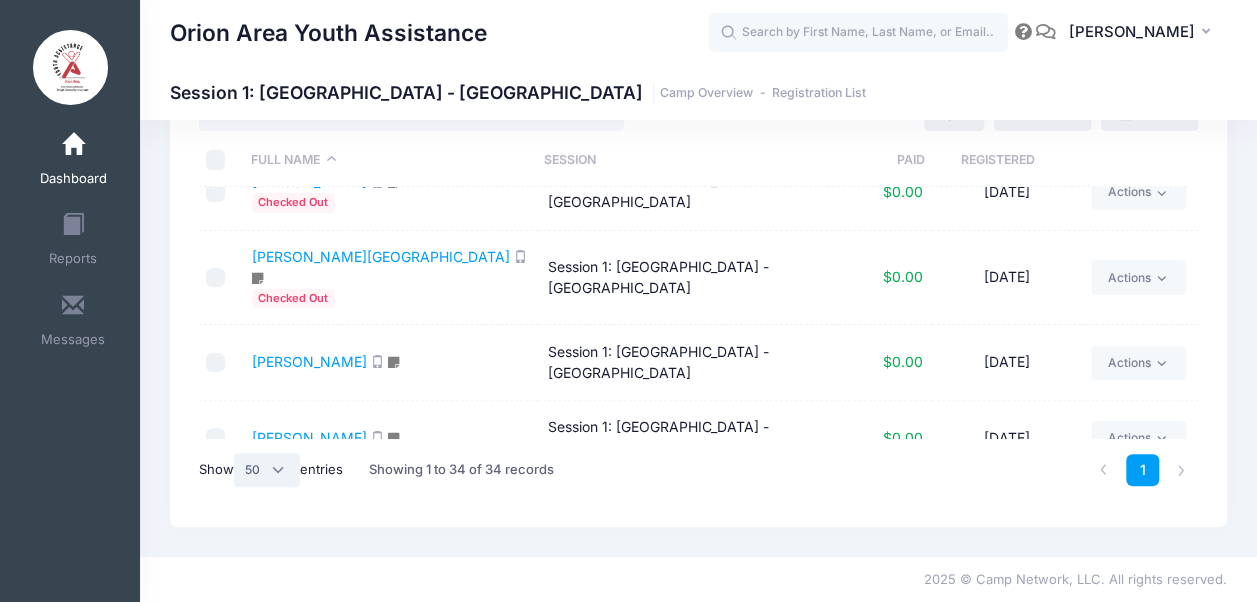 scroll, scrollTop: 2183, scrollLeft: 0, axis: vertical 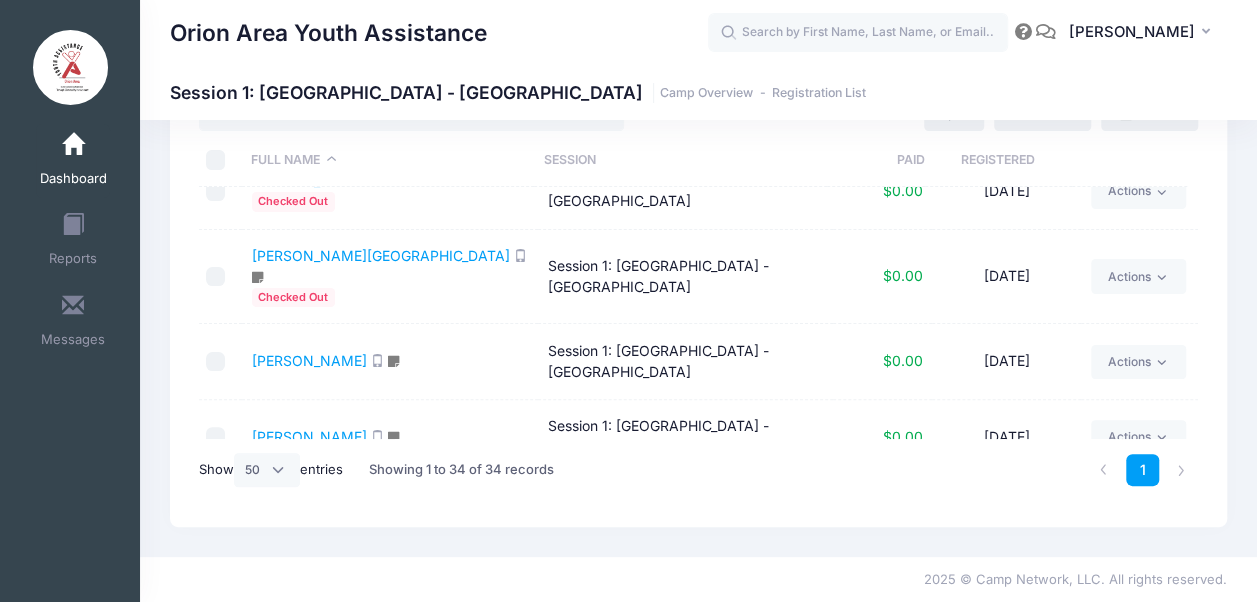click at bounding box center (73, 145) 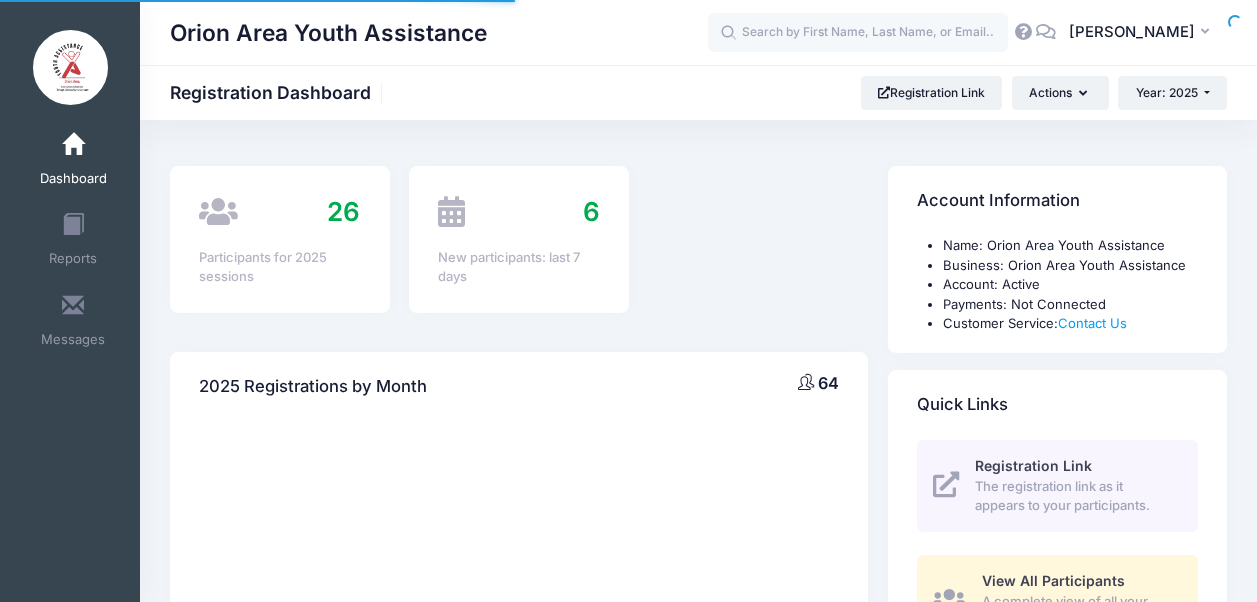scroll, scrollTop: 0, scrollLeft: 0, axis: both 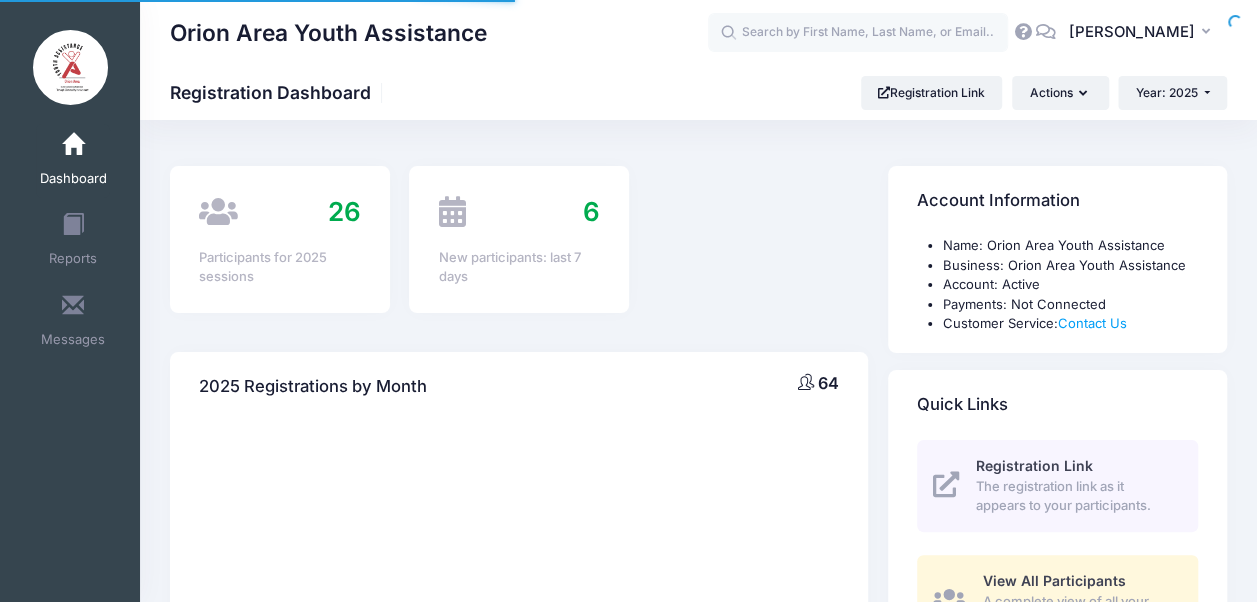select 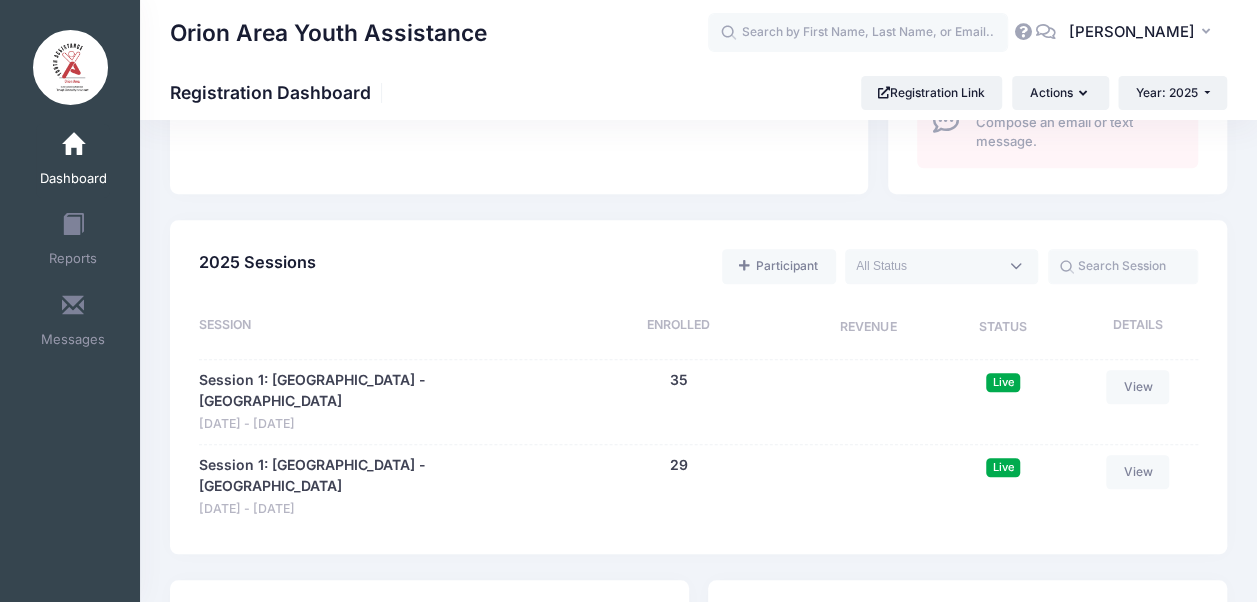 scroll, scrollTop: 791, scrollLeft: 0, axis: vertical 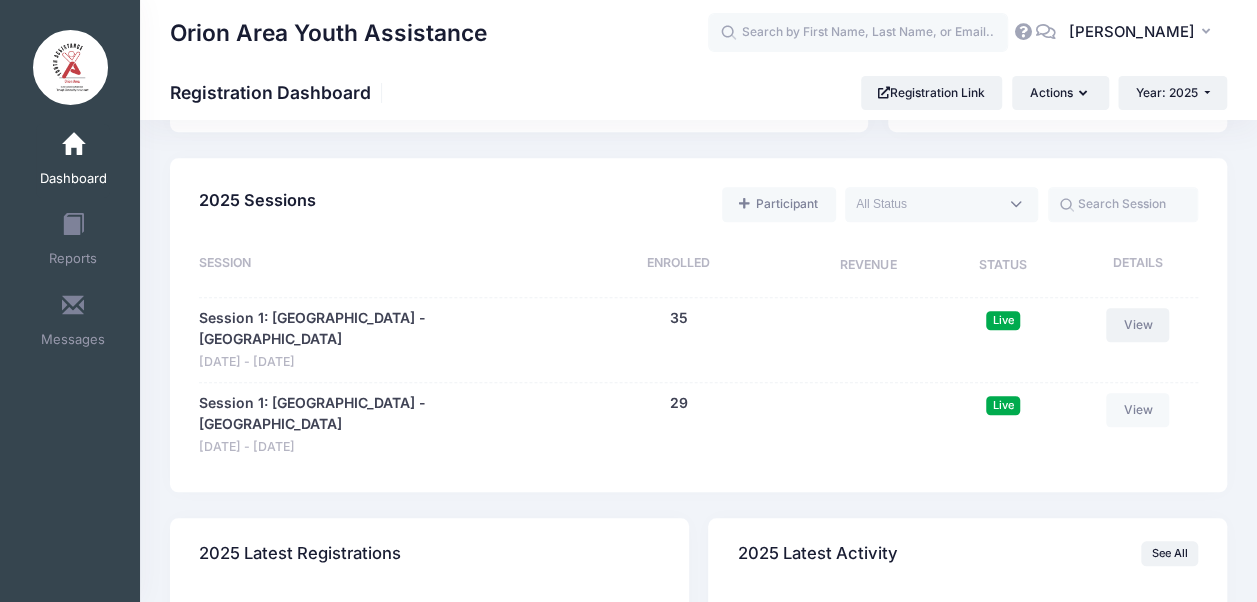 click on "View" at bounding box center (1138, 325) 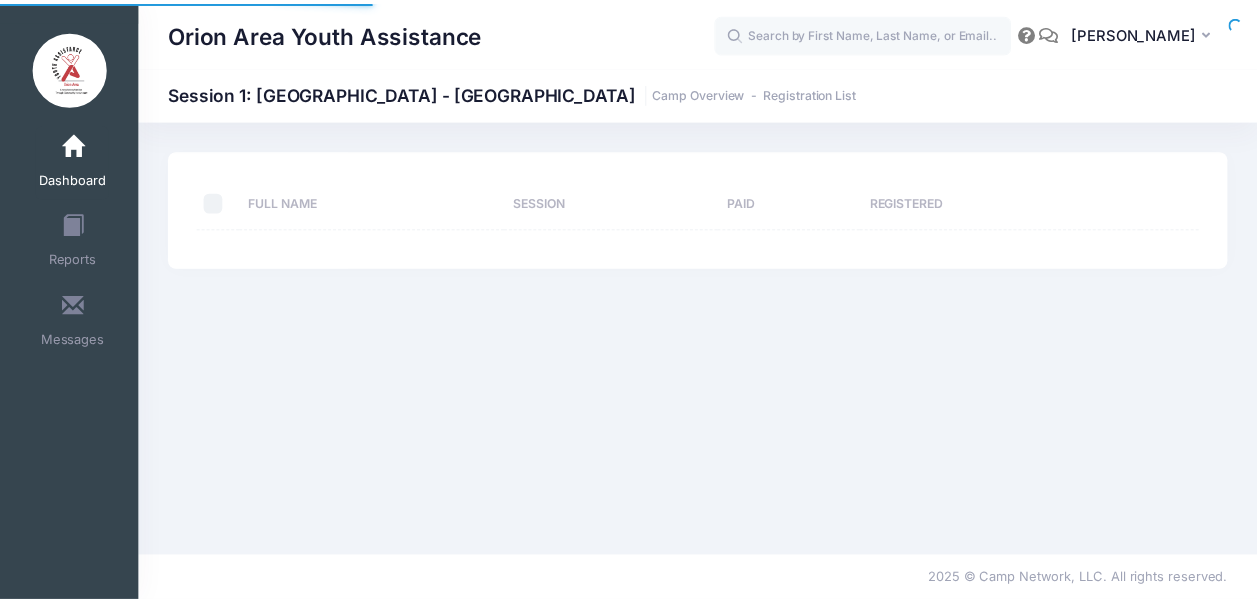 scroll, scrollTop: 0, scrollLeft: 0, axis: both 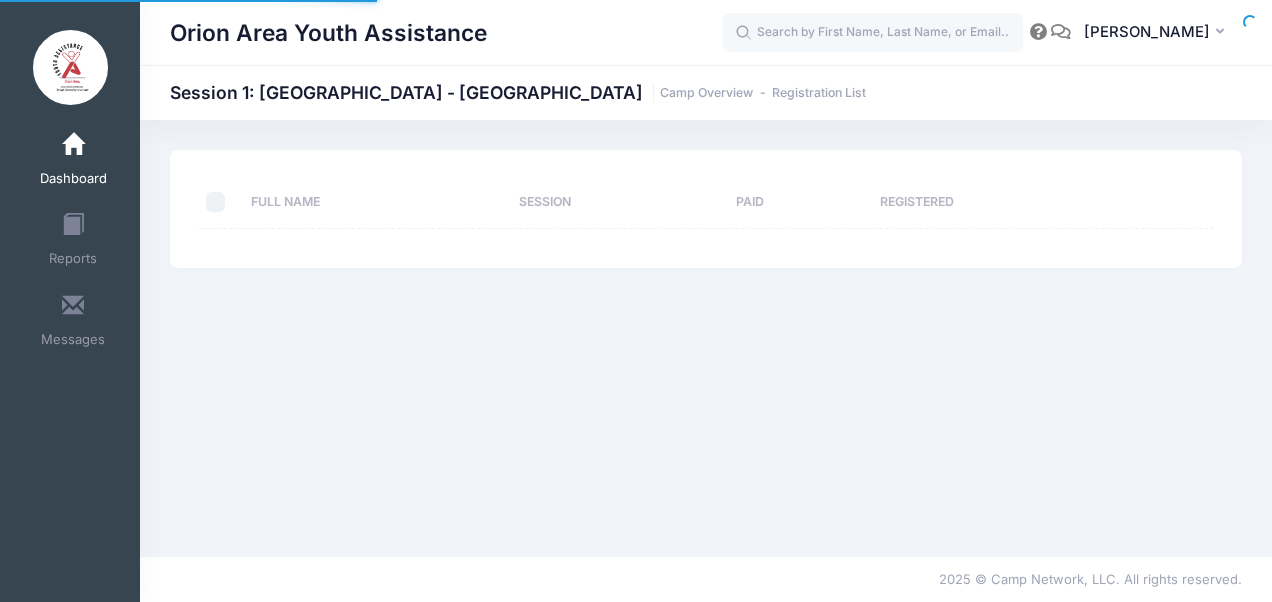 select on "10" 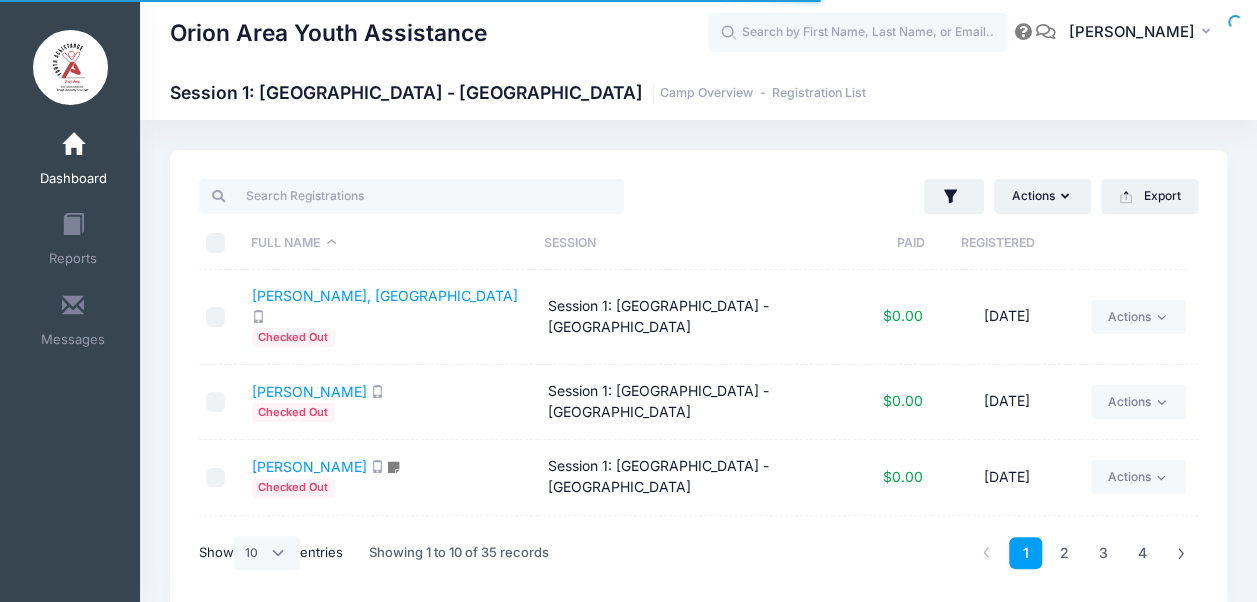 scroll, scrollTop: 0, scrollLeft: 0, axis: both 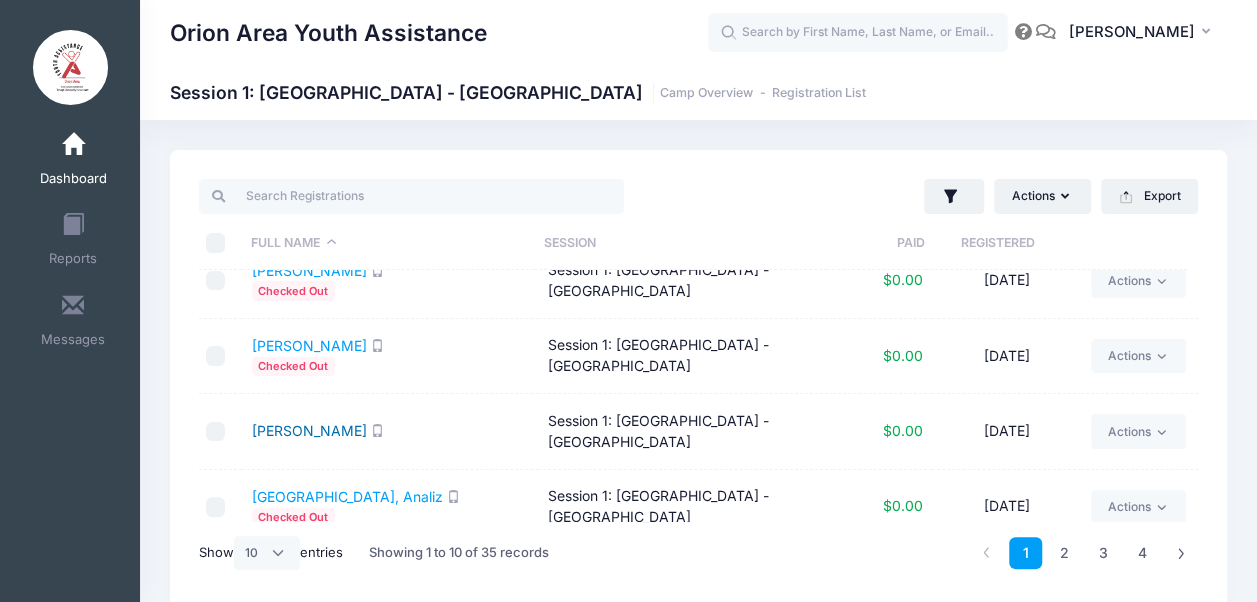 click on "Bivens, Jenna" at bounding box center [309, 430] 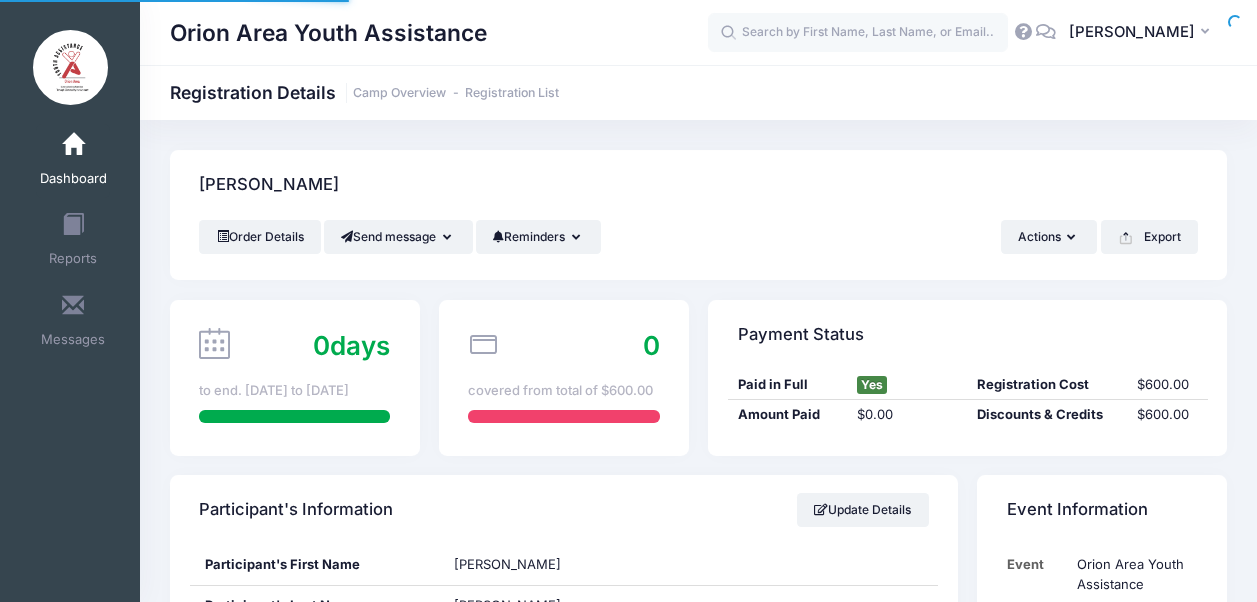 scroll, scrollTop: 0, scrollLeft: 0, axis: both 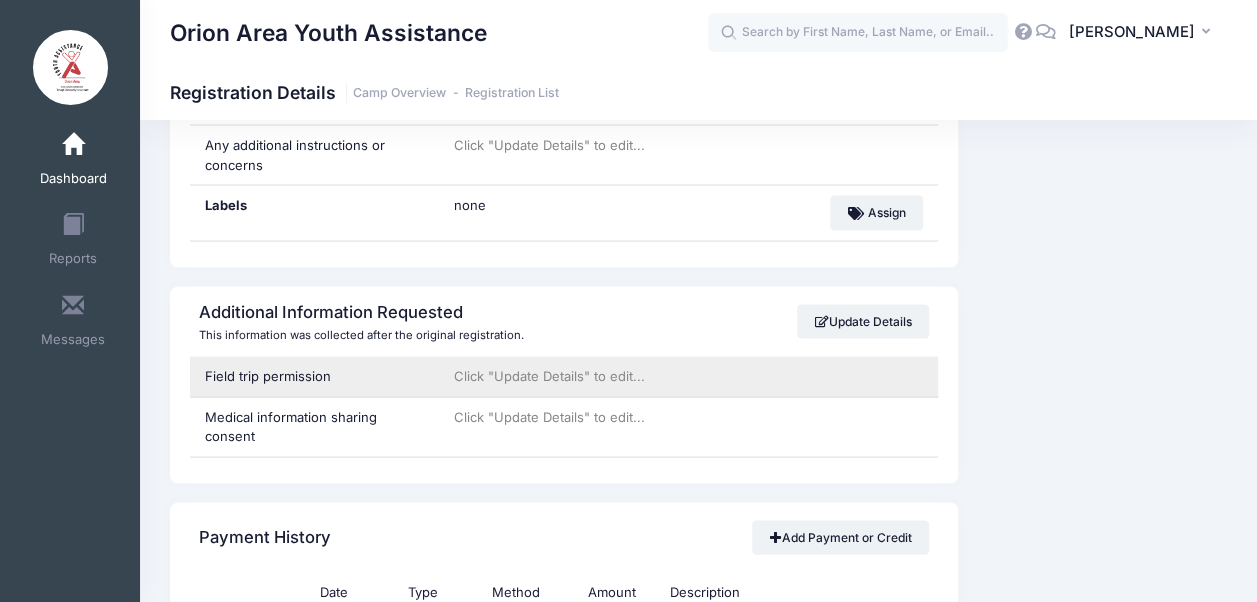 click on "Field trip permission" at bounding box center [315, 376] 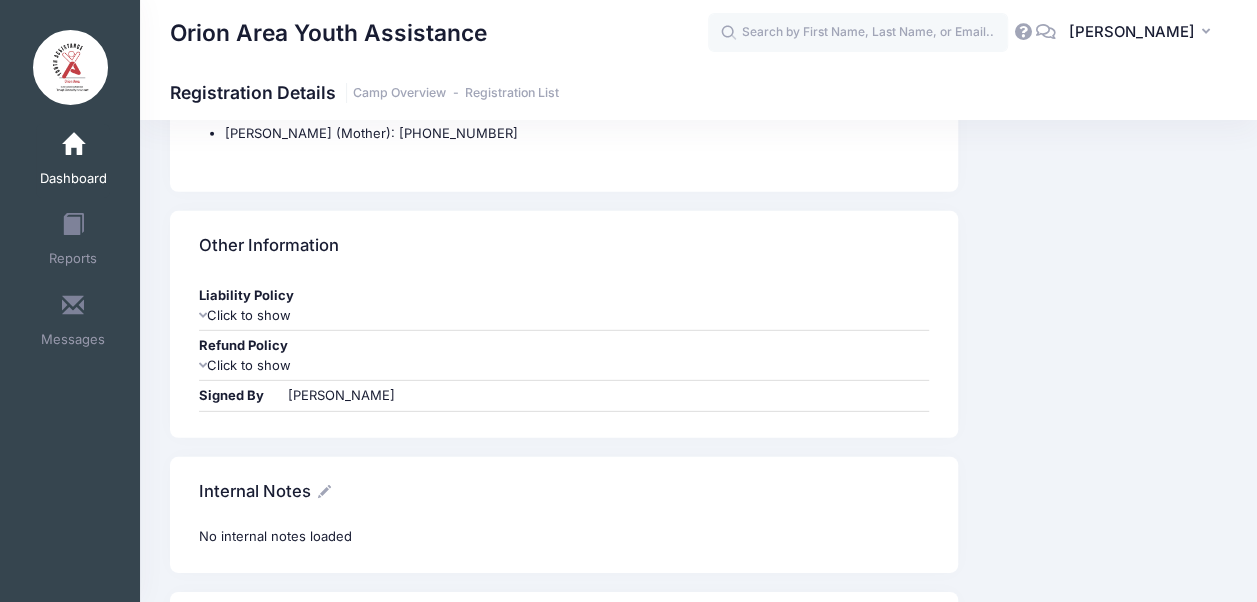 scroll, scrollTop: 2766, scrollLeft: 0, axis: vertical 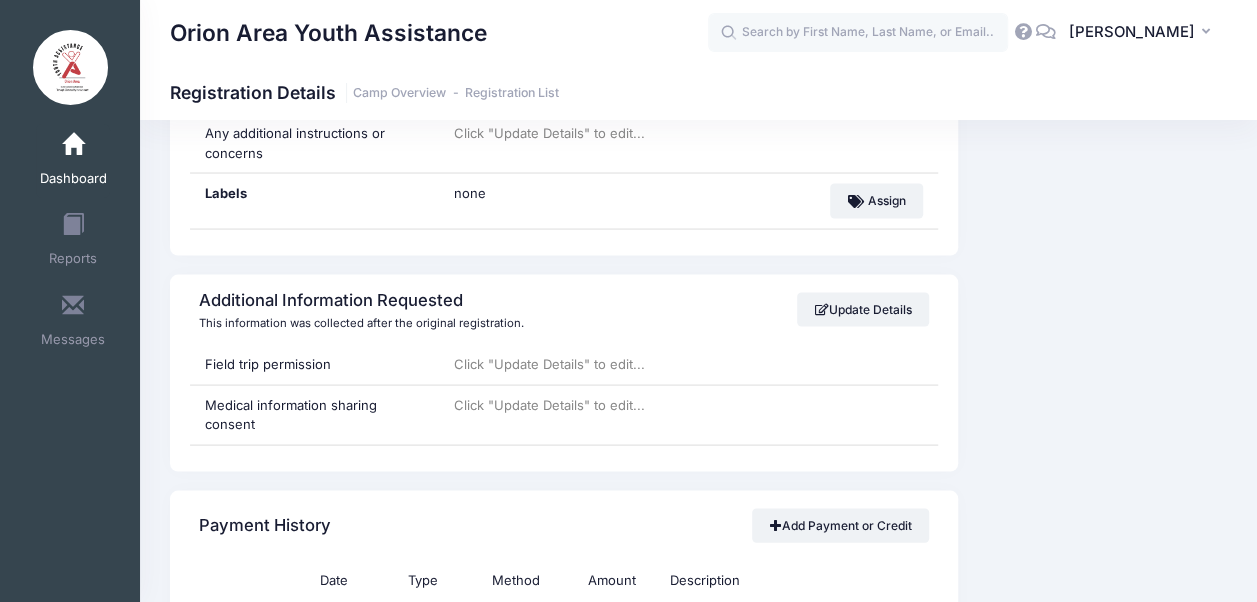 click on "Dashboard" at bounding box center (73, 161) 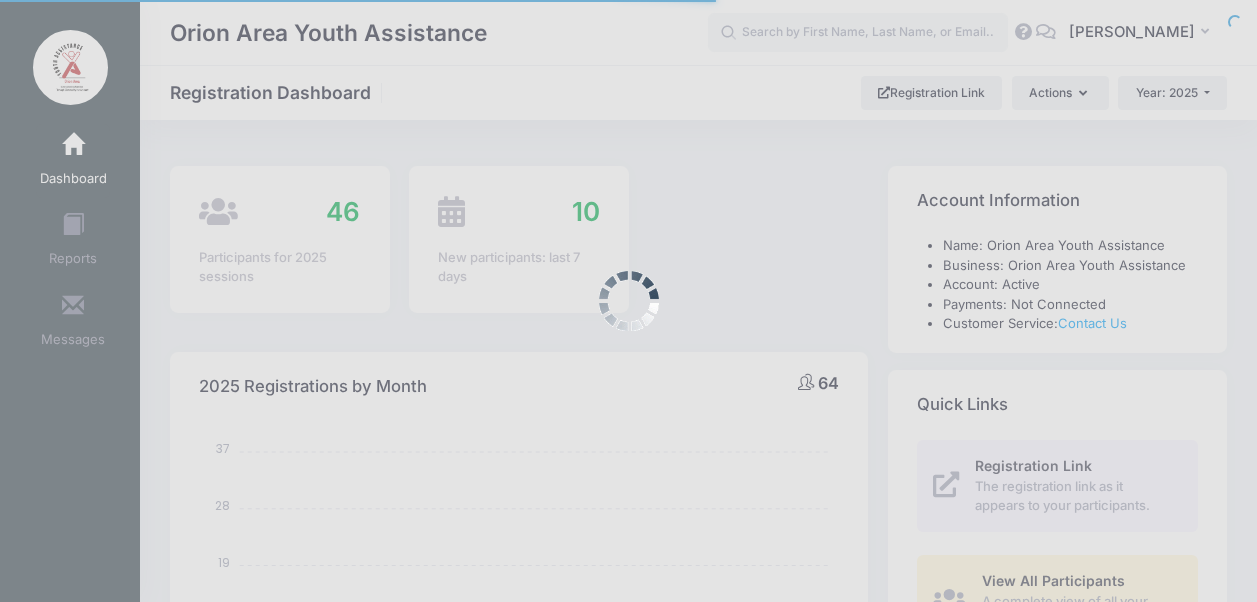 select 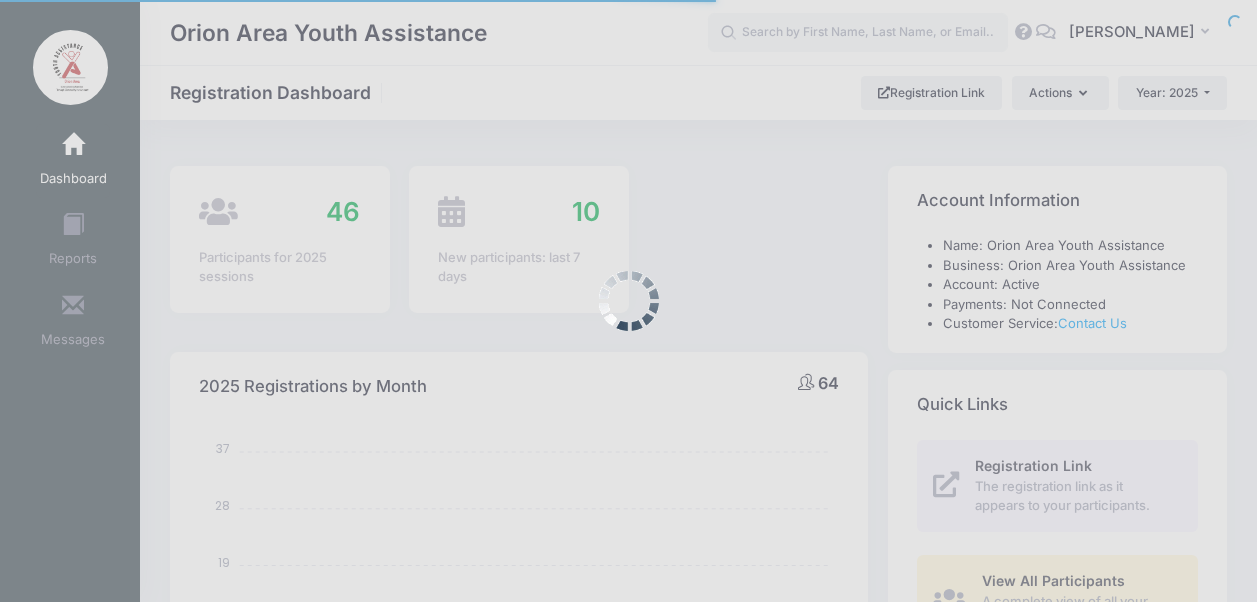 scroll, scrollTop: 0, scrollLeft: 0, axis: both 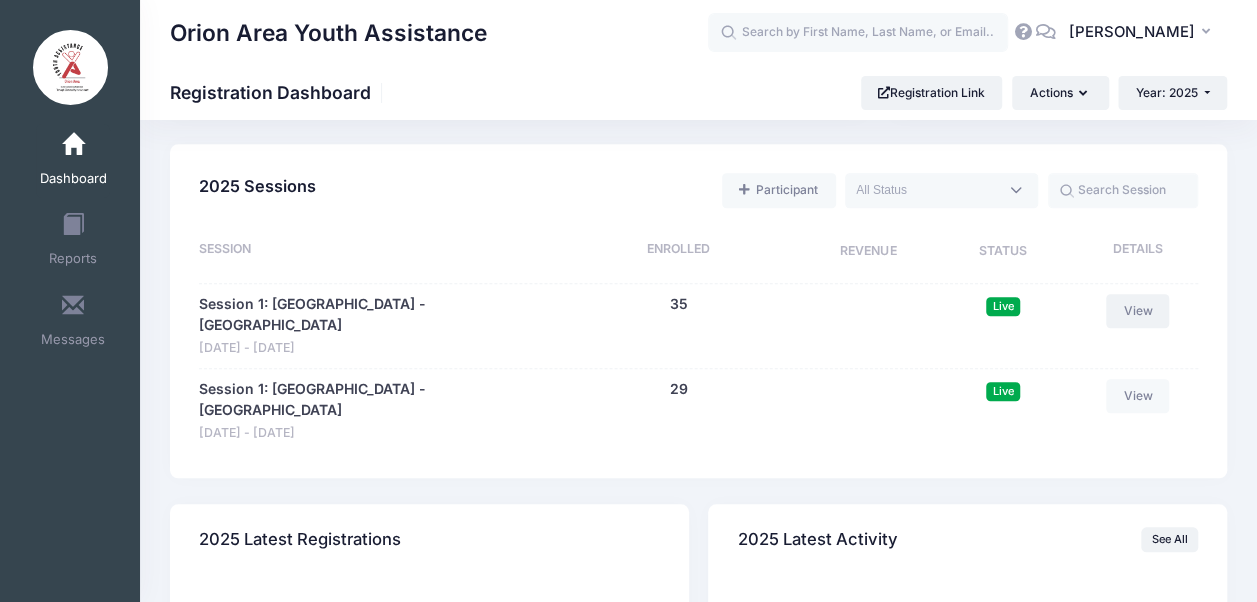 click on "View" at bounding box center [1138, 311] 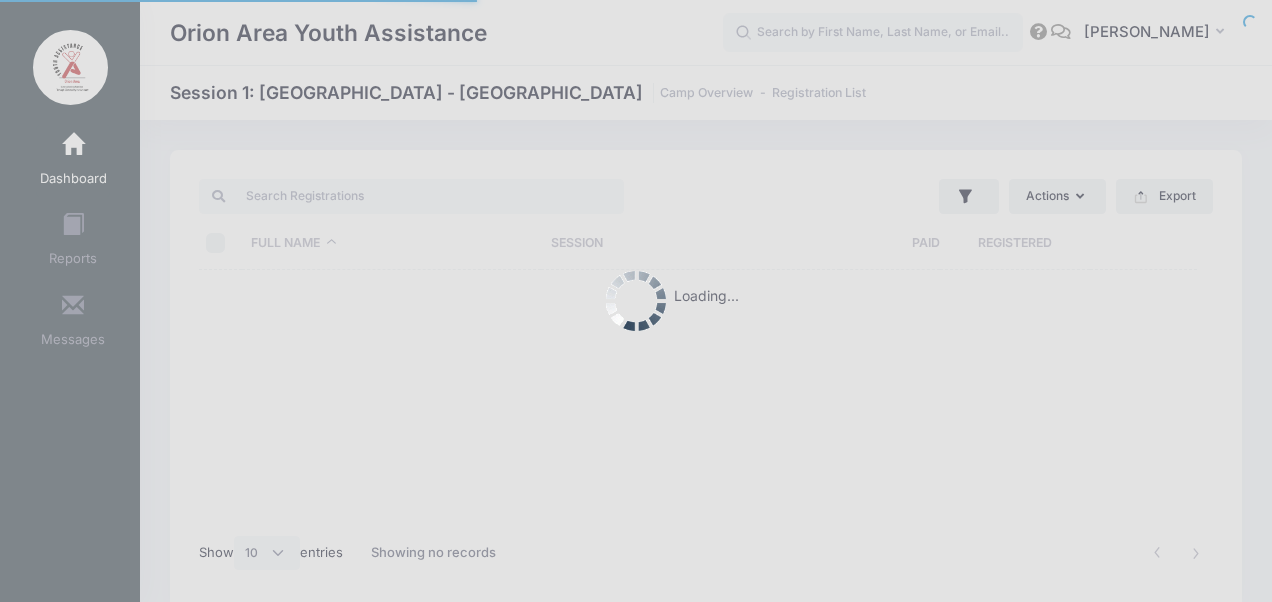 select on "10" 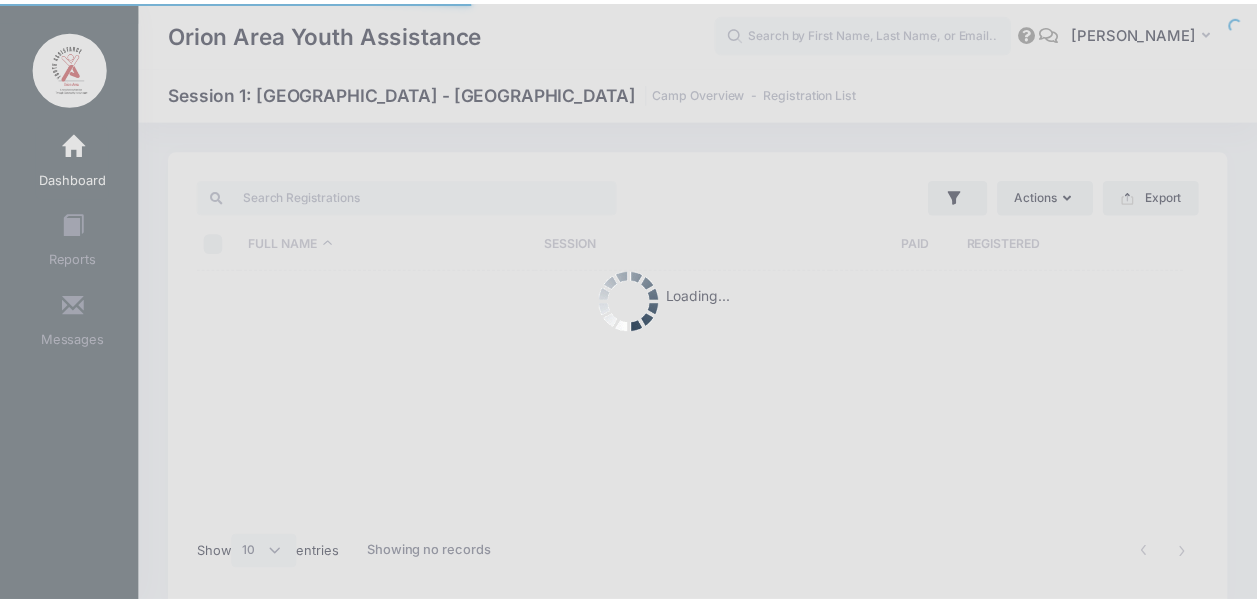 scroll, scrollTop: 0, scrollLeft: 0, axis: both 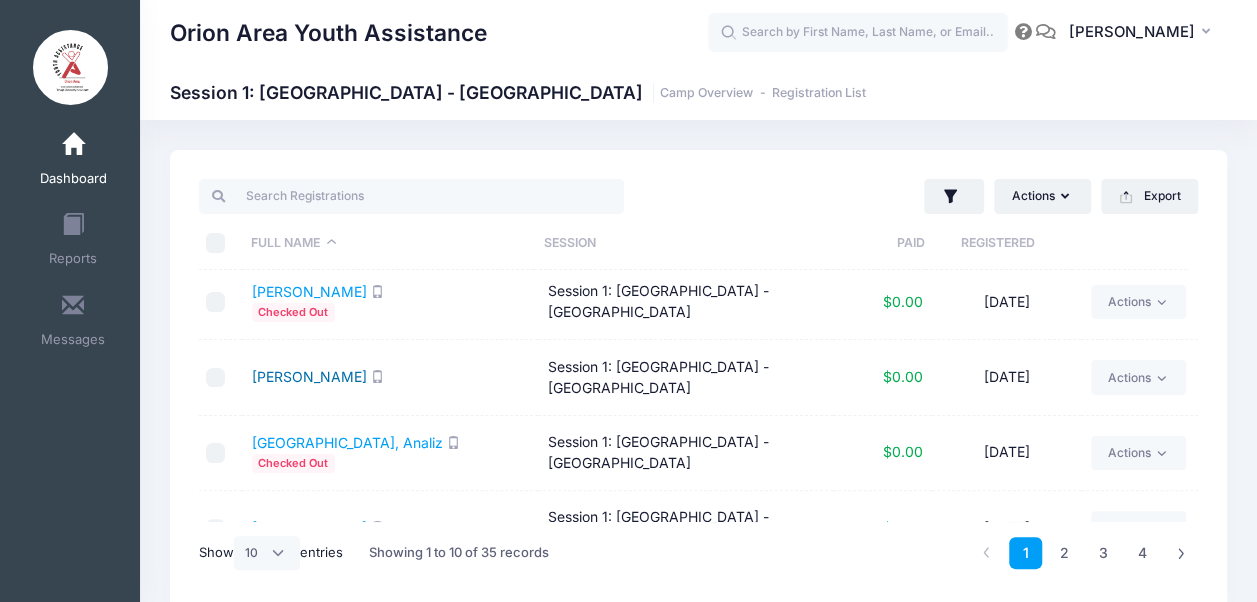 click on "Bivens, Jenna" at bounding box center (309, 376) 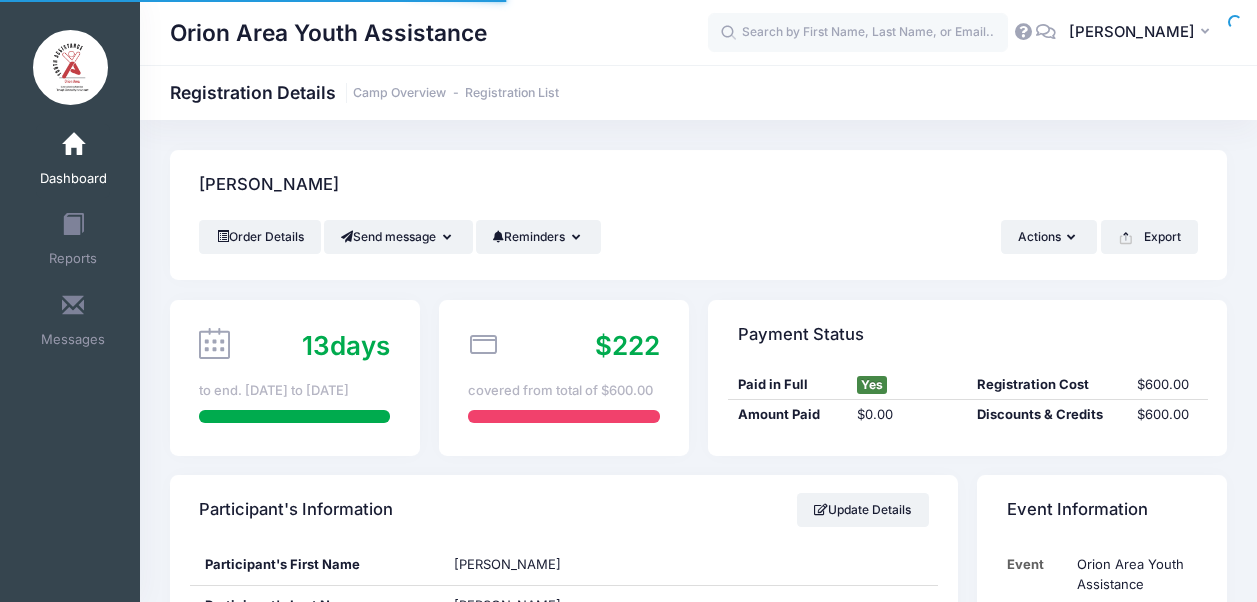 scroll, scrollTop: 0, scrollLeft: 0, axis: both 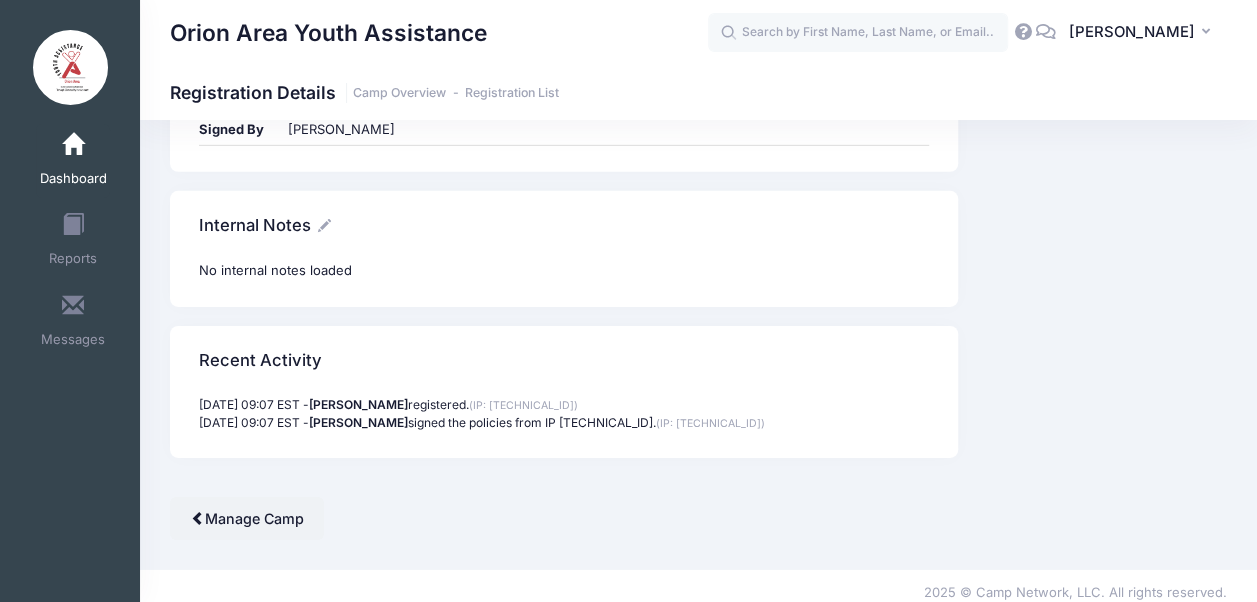 click on "Dashboard" at bounding box center (73, 161) 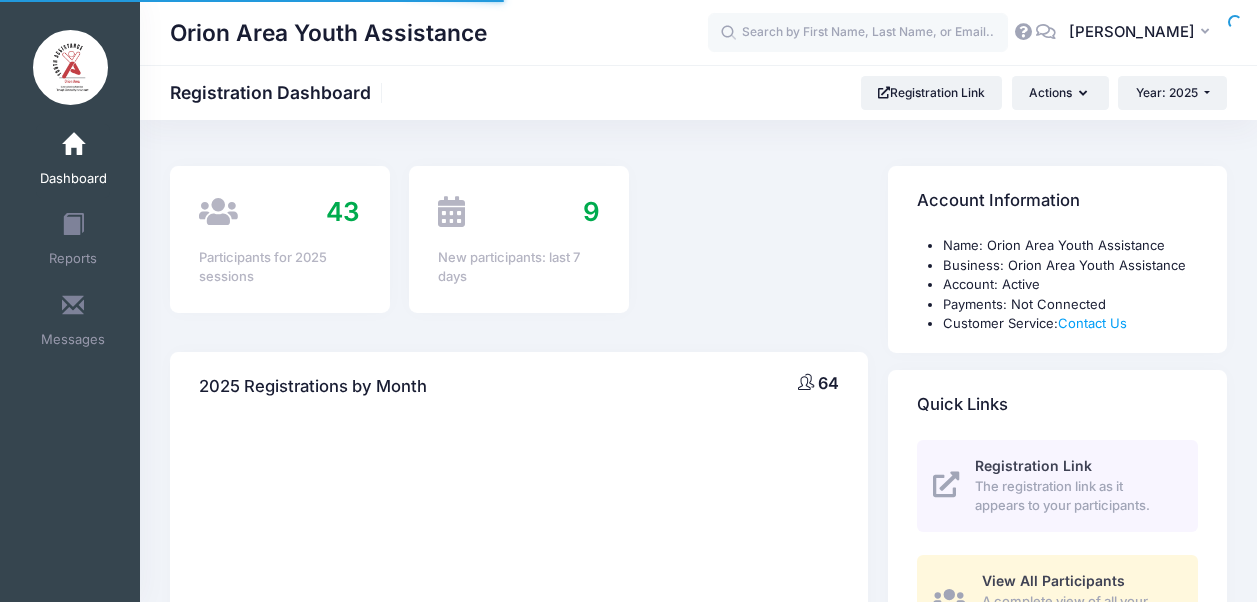 scroll, scrollTop: 0, scrollLeft: 0, axis: both 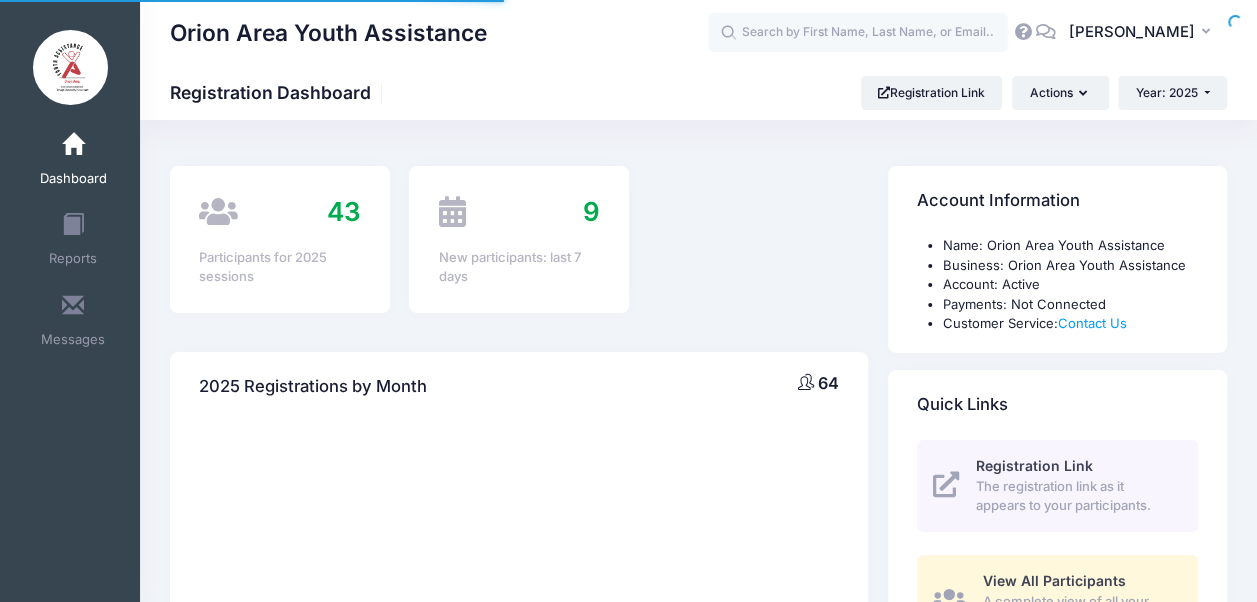 select 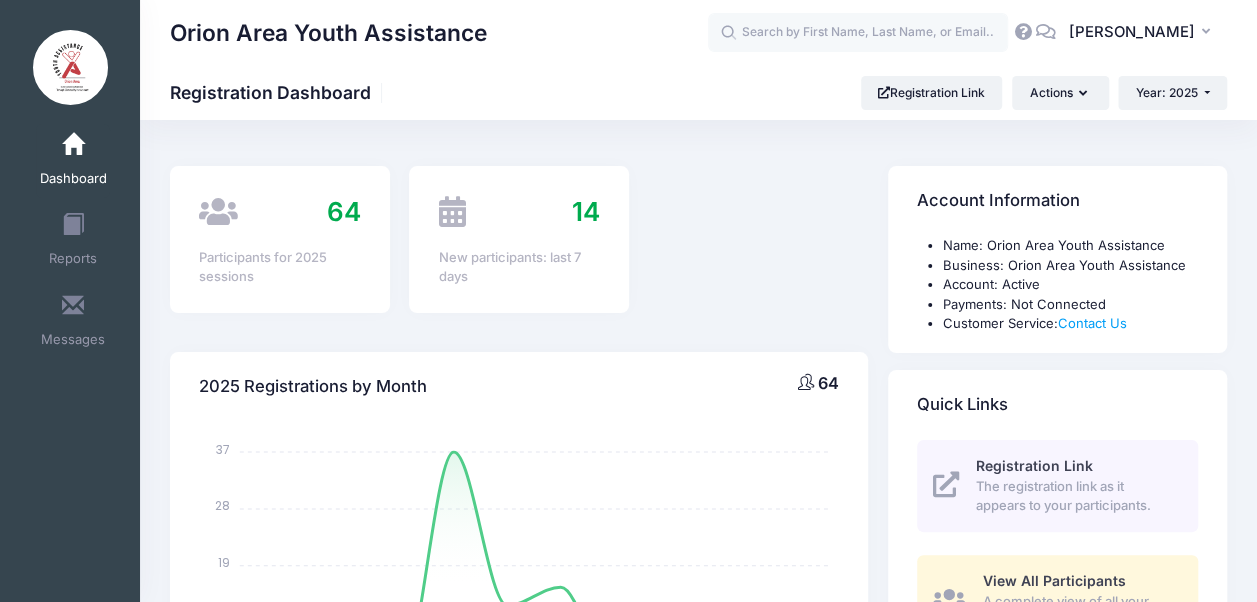 scroll, scrollTop: 56, scrollLeft: 0, axis: vertical 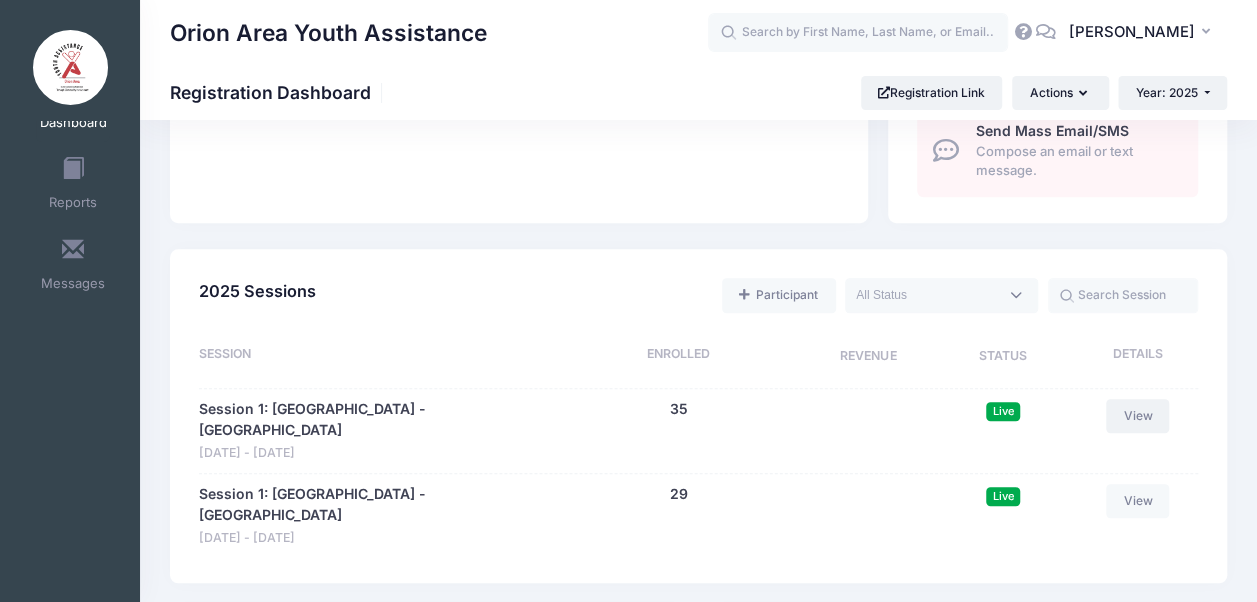 click on "View" at bounding box center (1138, 416) 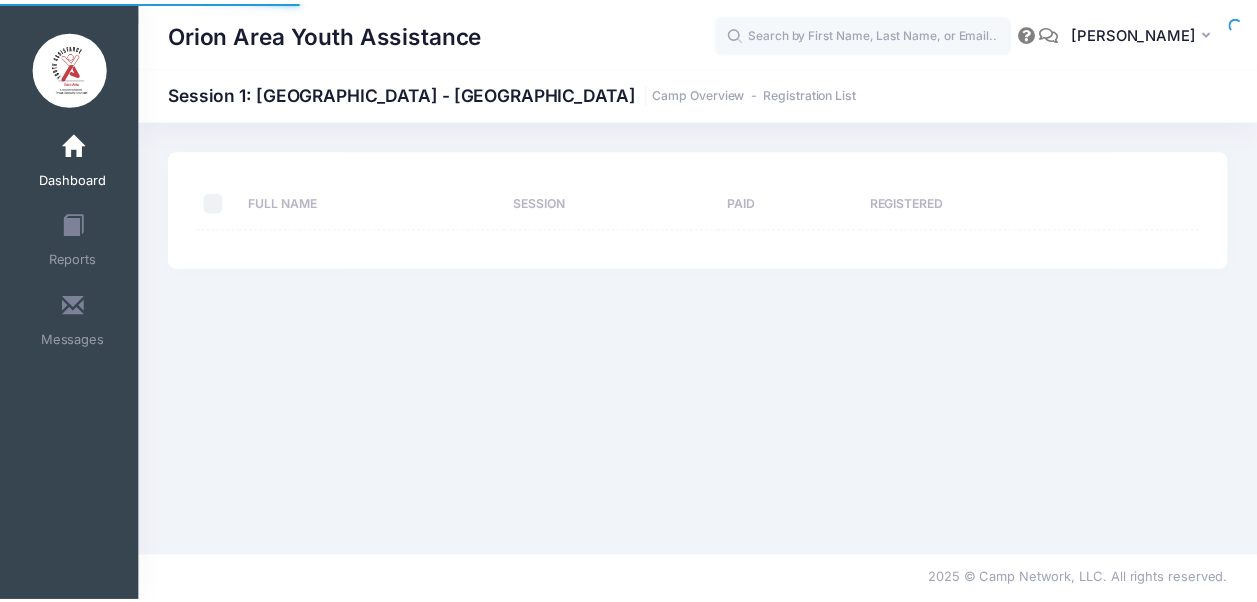 scroll, scrollTop: 0, scrollLeft: 0, axis: both 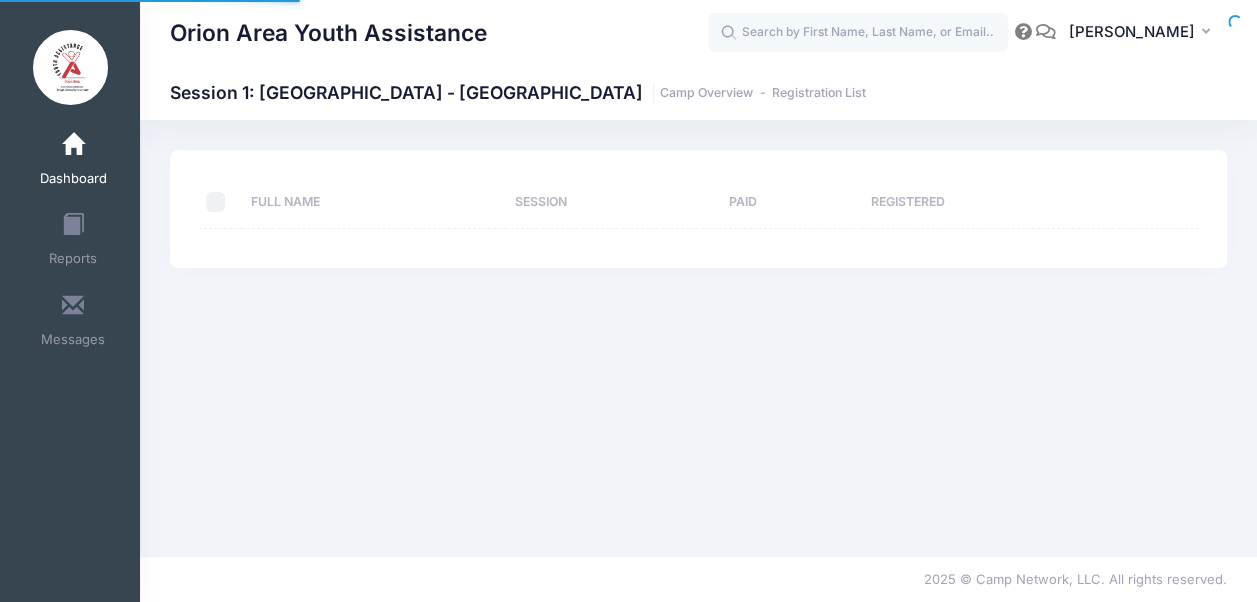 select on "10" 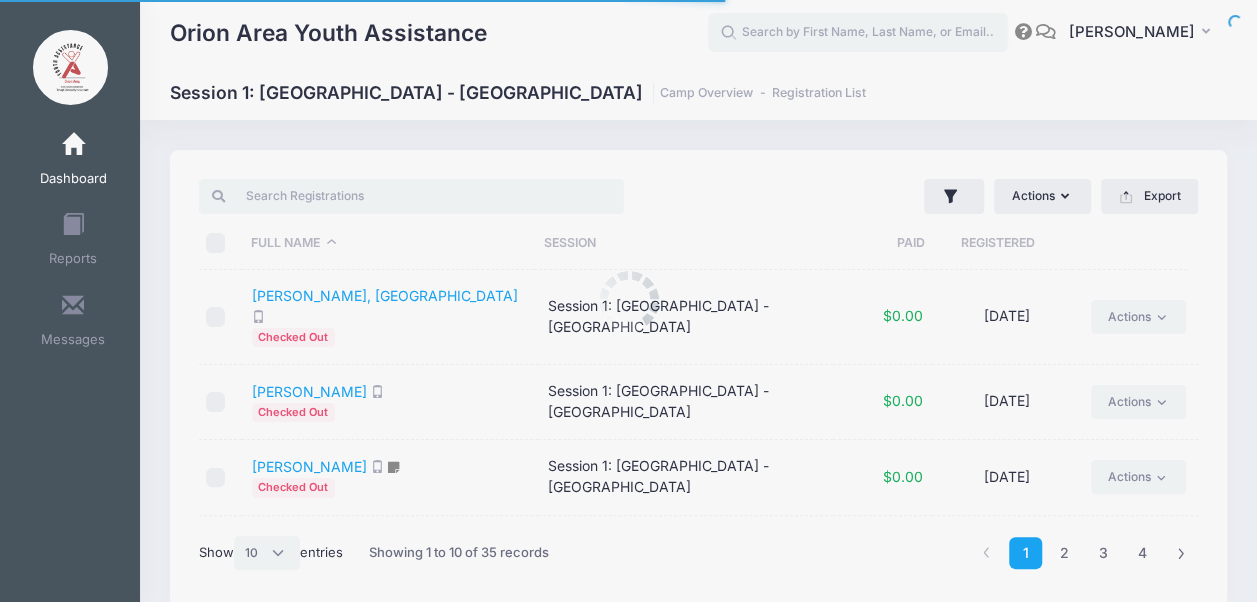scroll, scrollTop: 56, scrollLeft: 0, axis: vertical 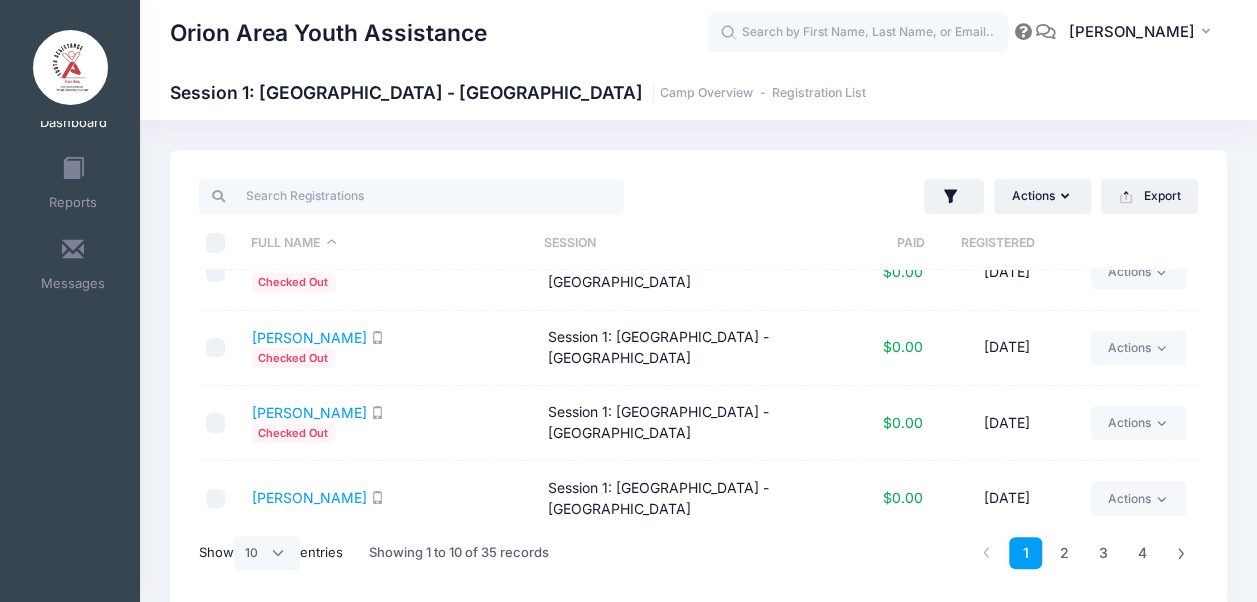 click on "Bivens, Jenna" at bounding box center (390, 498) 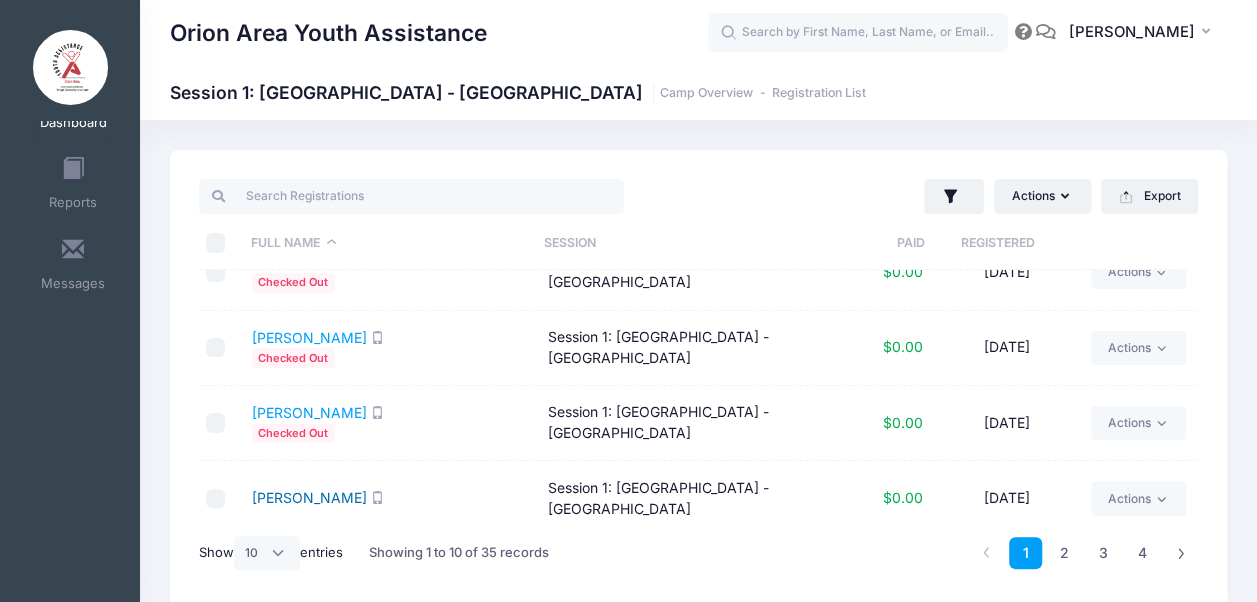 click on "Bivens, Jenna" at bounding box center [309, 497] 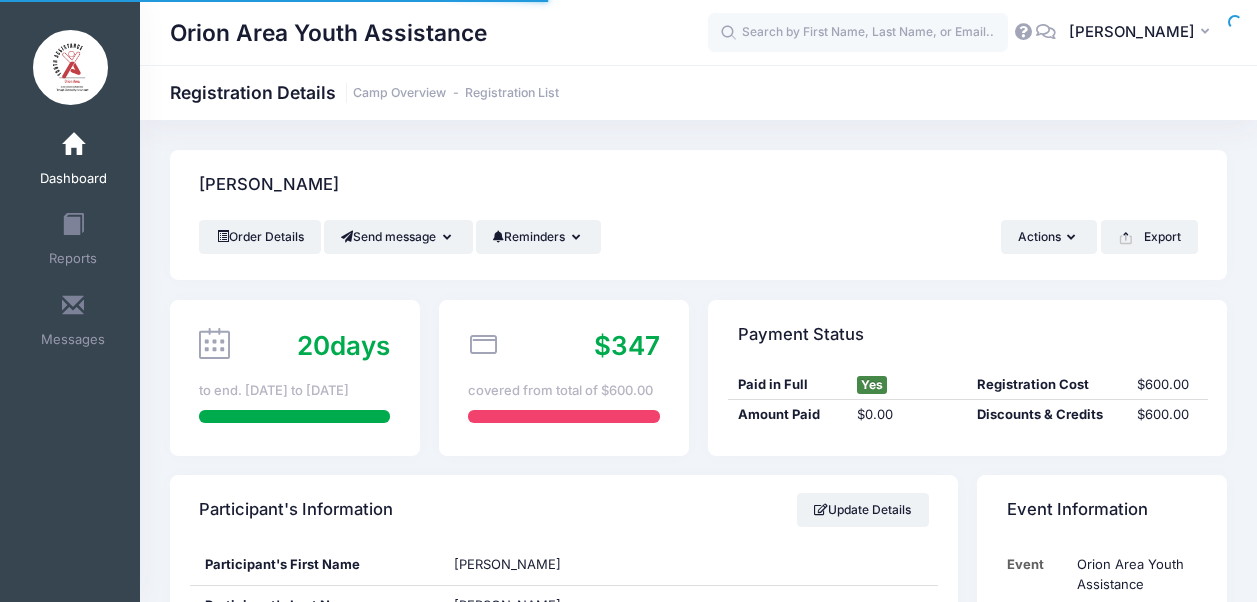 scroll, scrollTop: 0, scrollLeft: 0, axis: both 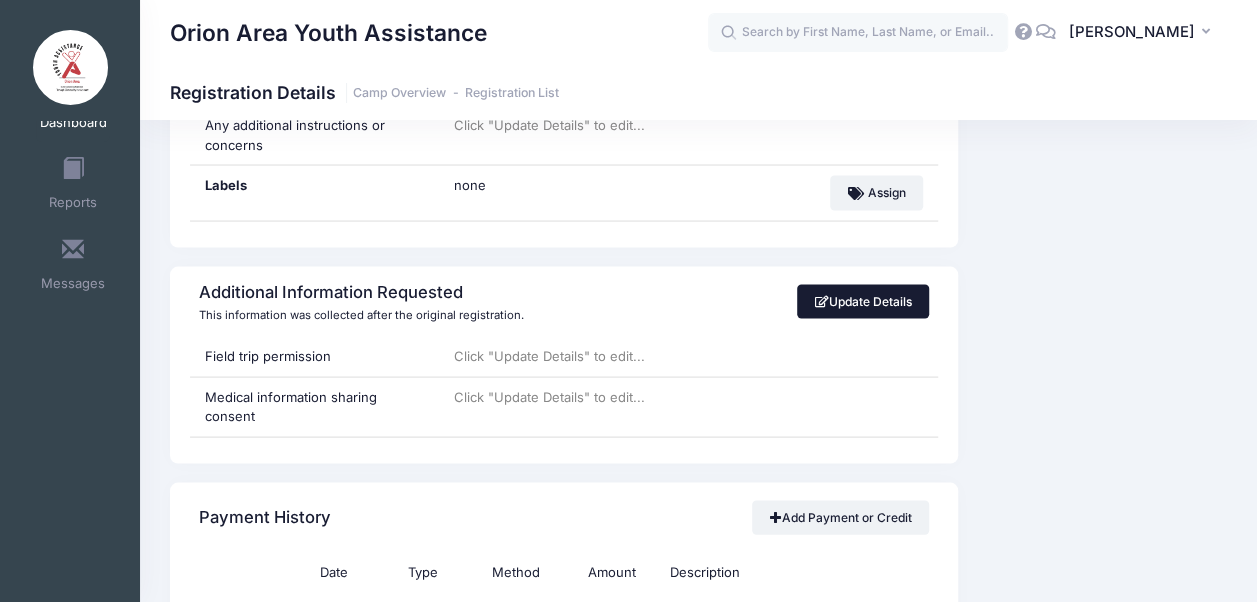 click on "Update Details" at bounding box center [863, 301] 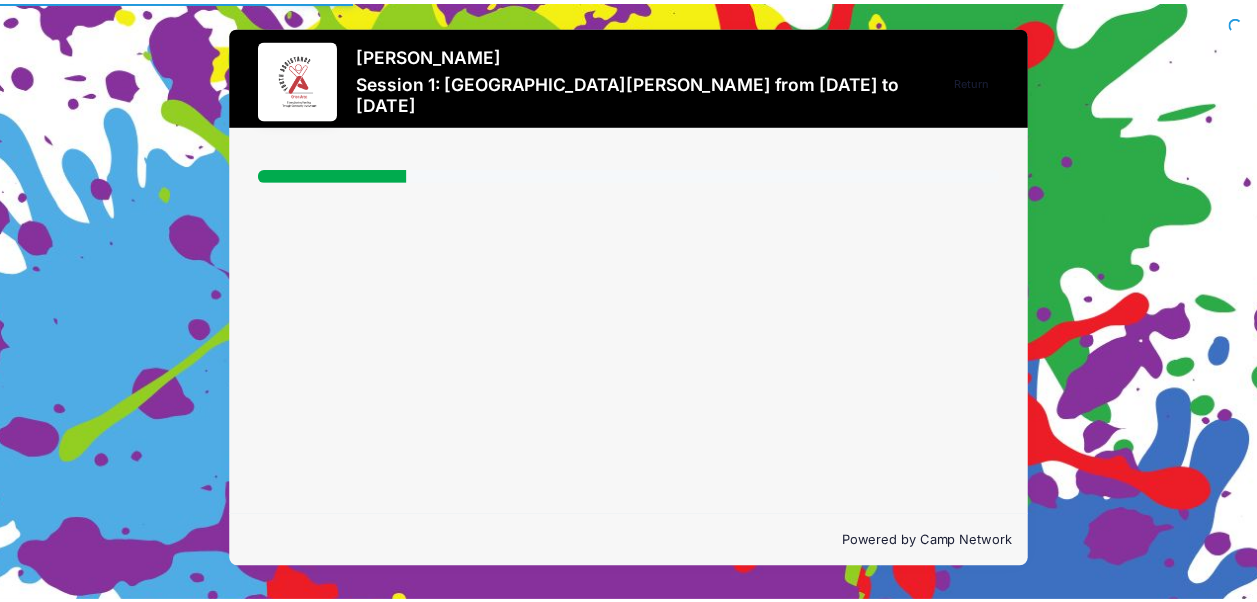 scroll, scrollTop: 0, scrollLeft: 0, axis: both 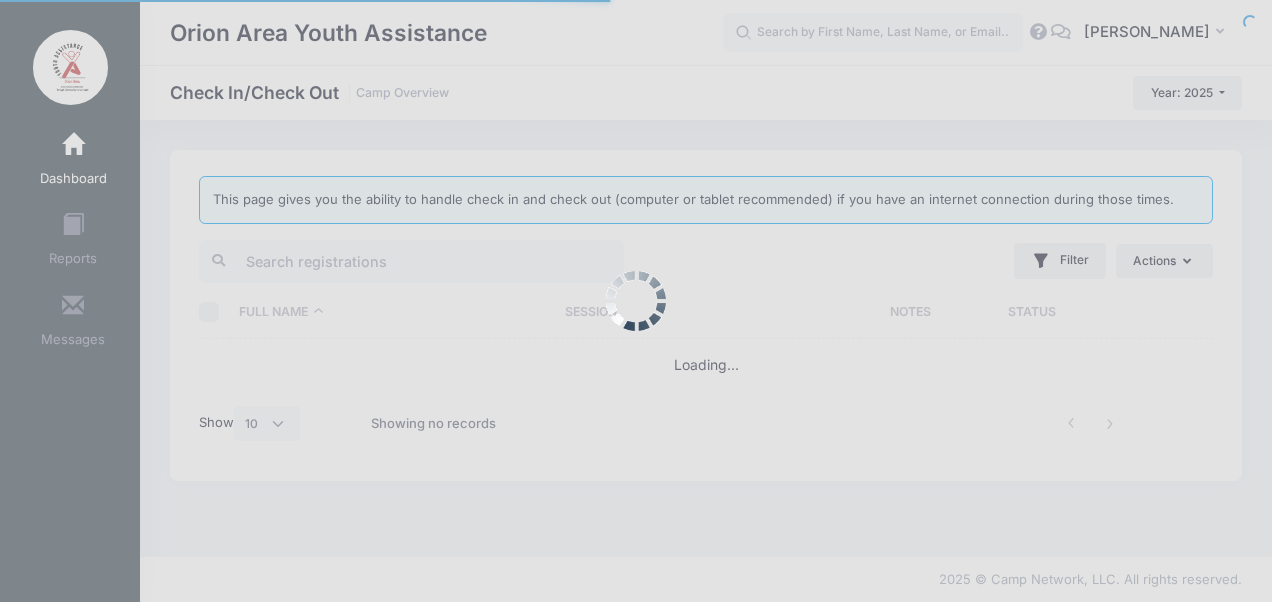 select on "10" 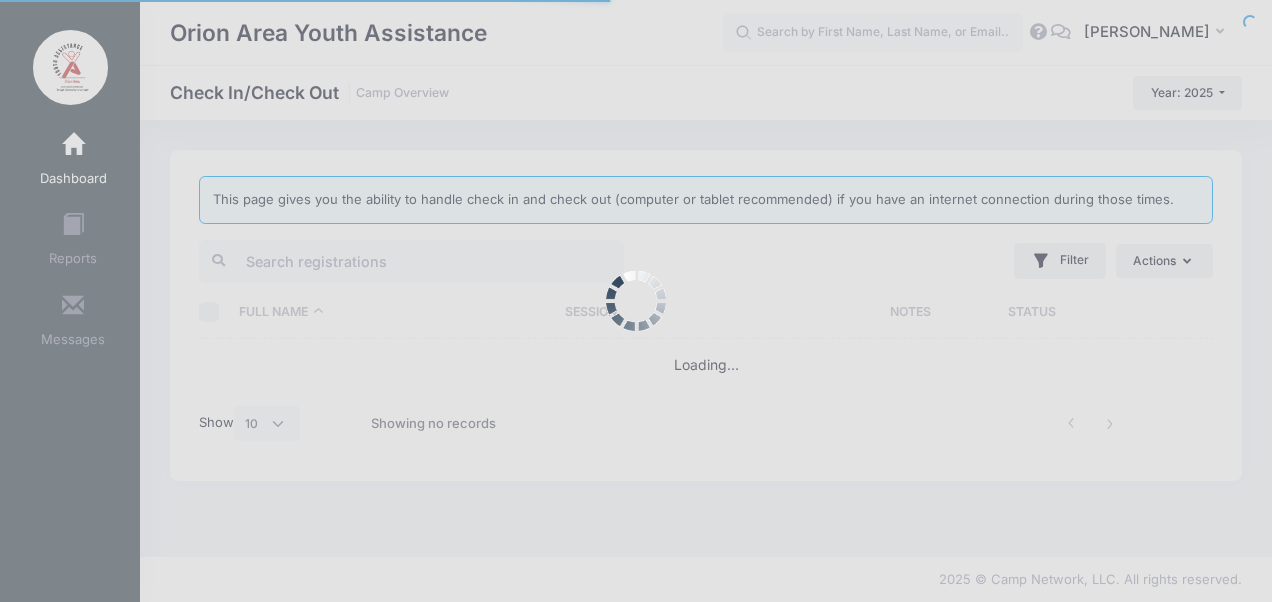scroll, scrollTop: 0, scrollLeft: 0, axis: both 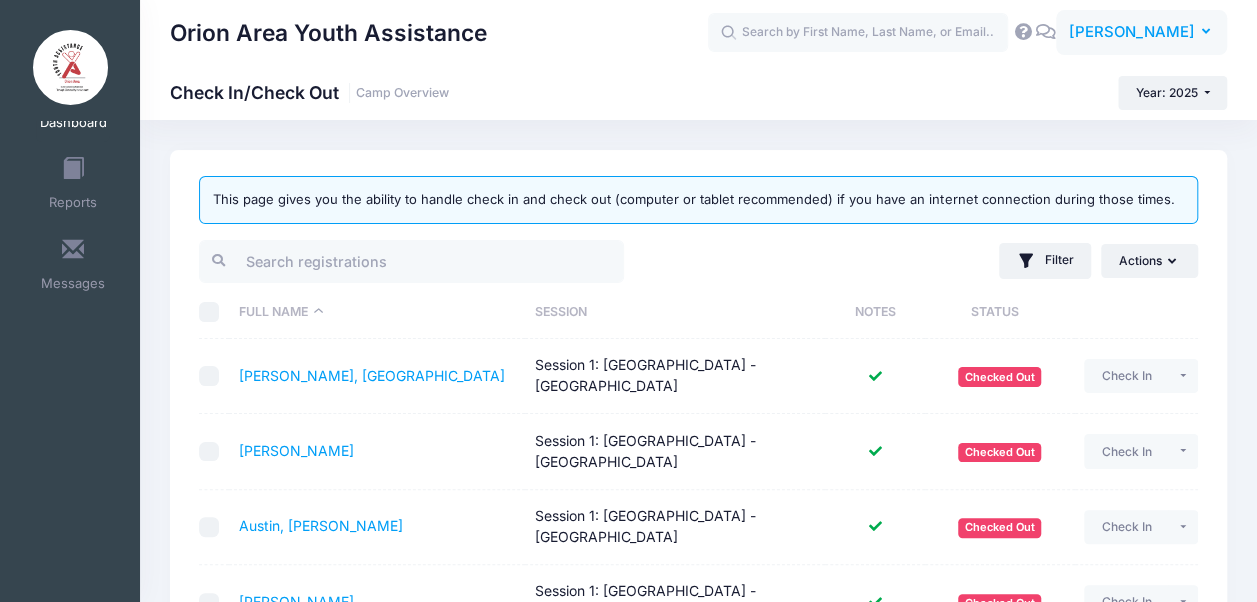 click on "Daniel Mattar" at bounding box center [1132, 32] 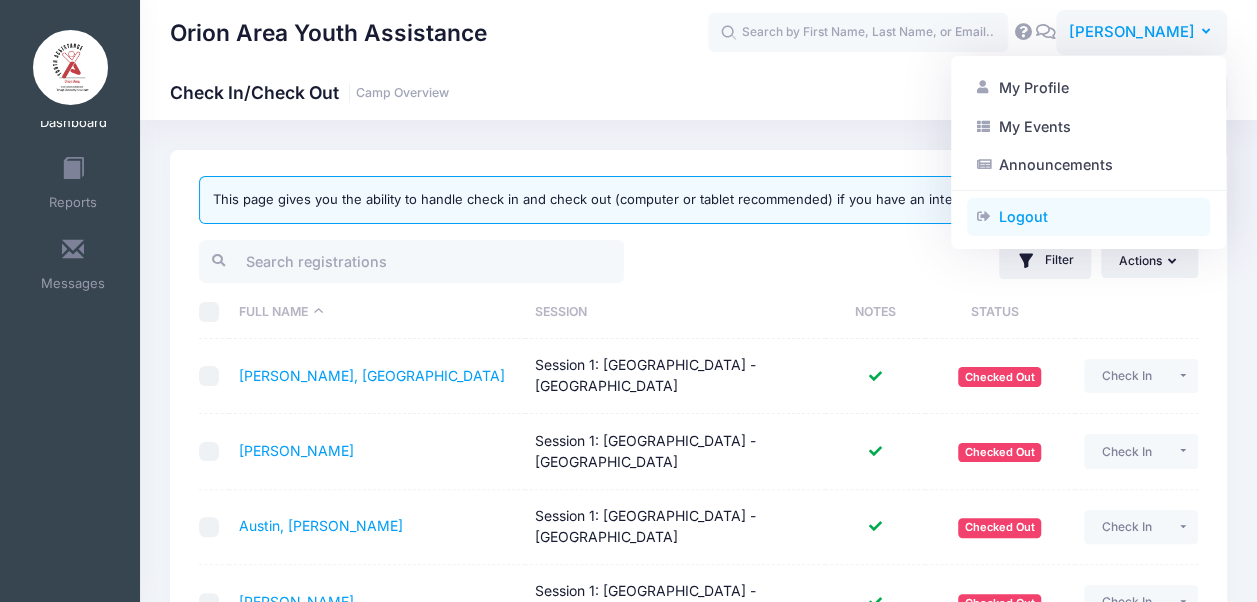 click on "Logout" at bounding box center (1088, 217) 